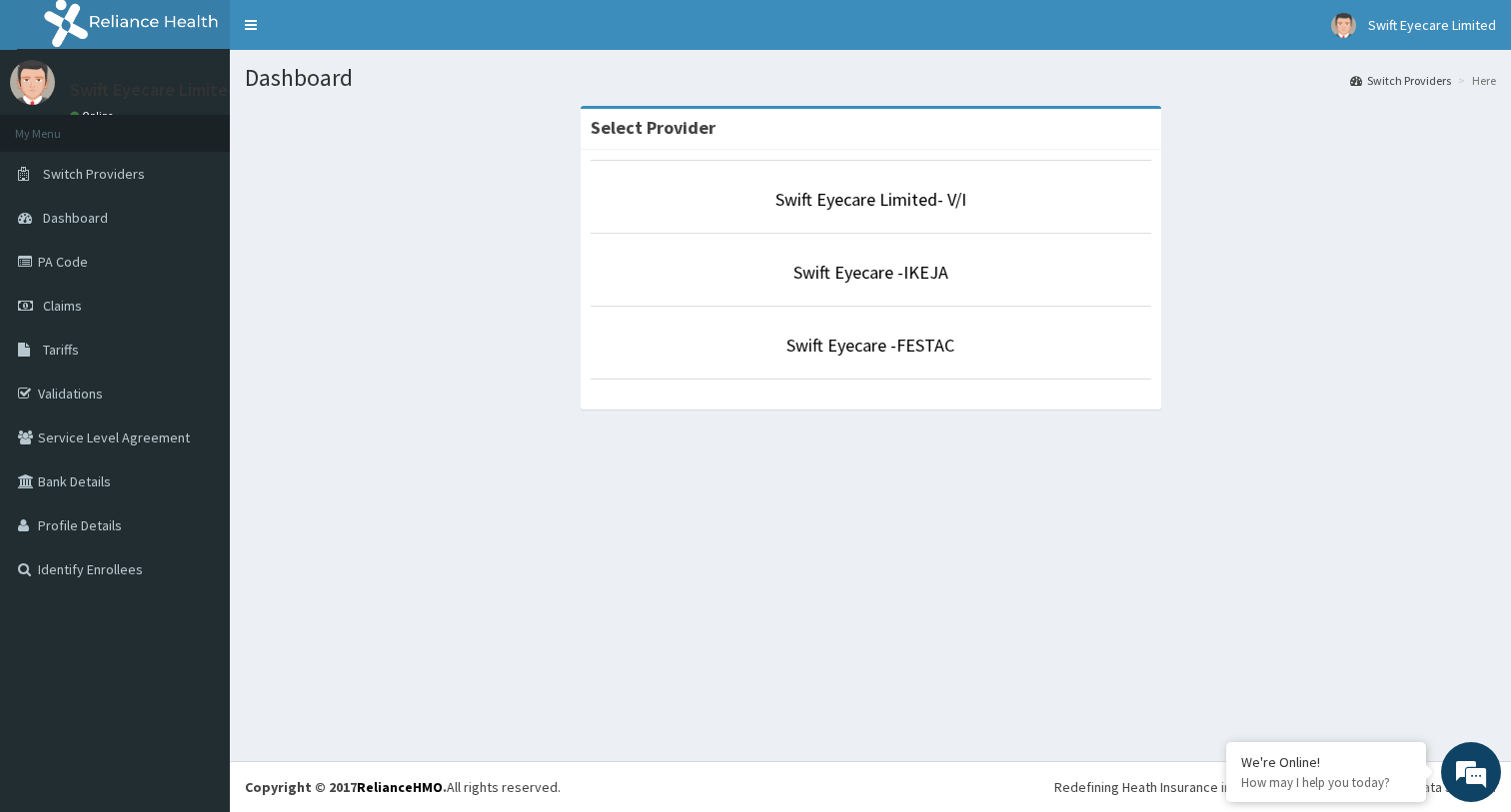 scroll, scrollTop: 0, scrollLeft: 0, axis: both 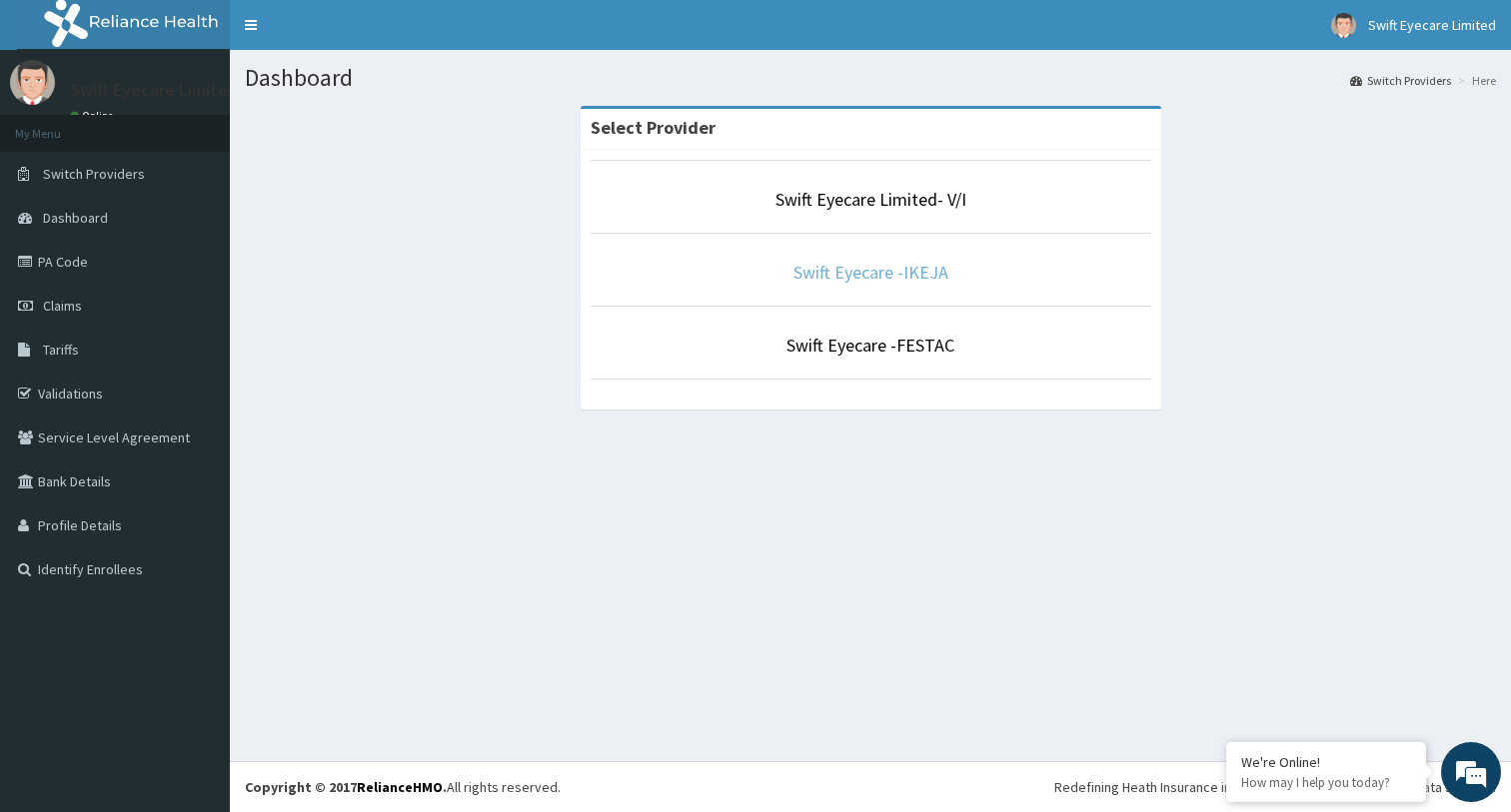 click on "Swift Eyecare -IKEJA" at bounding box center [870, 272] 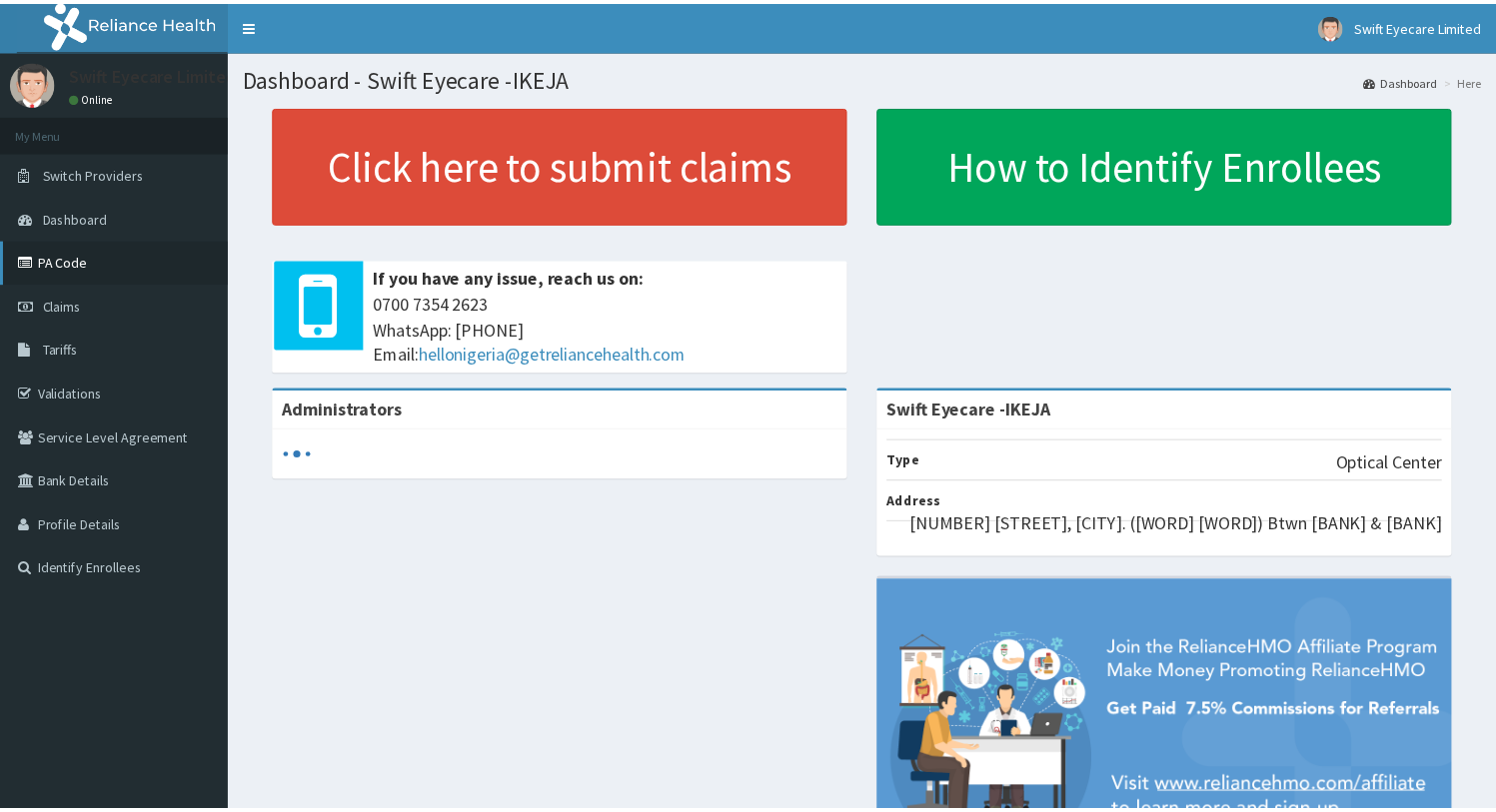 scroll, scrollTop: 0, scrollLeft: 0, axis: both 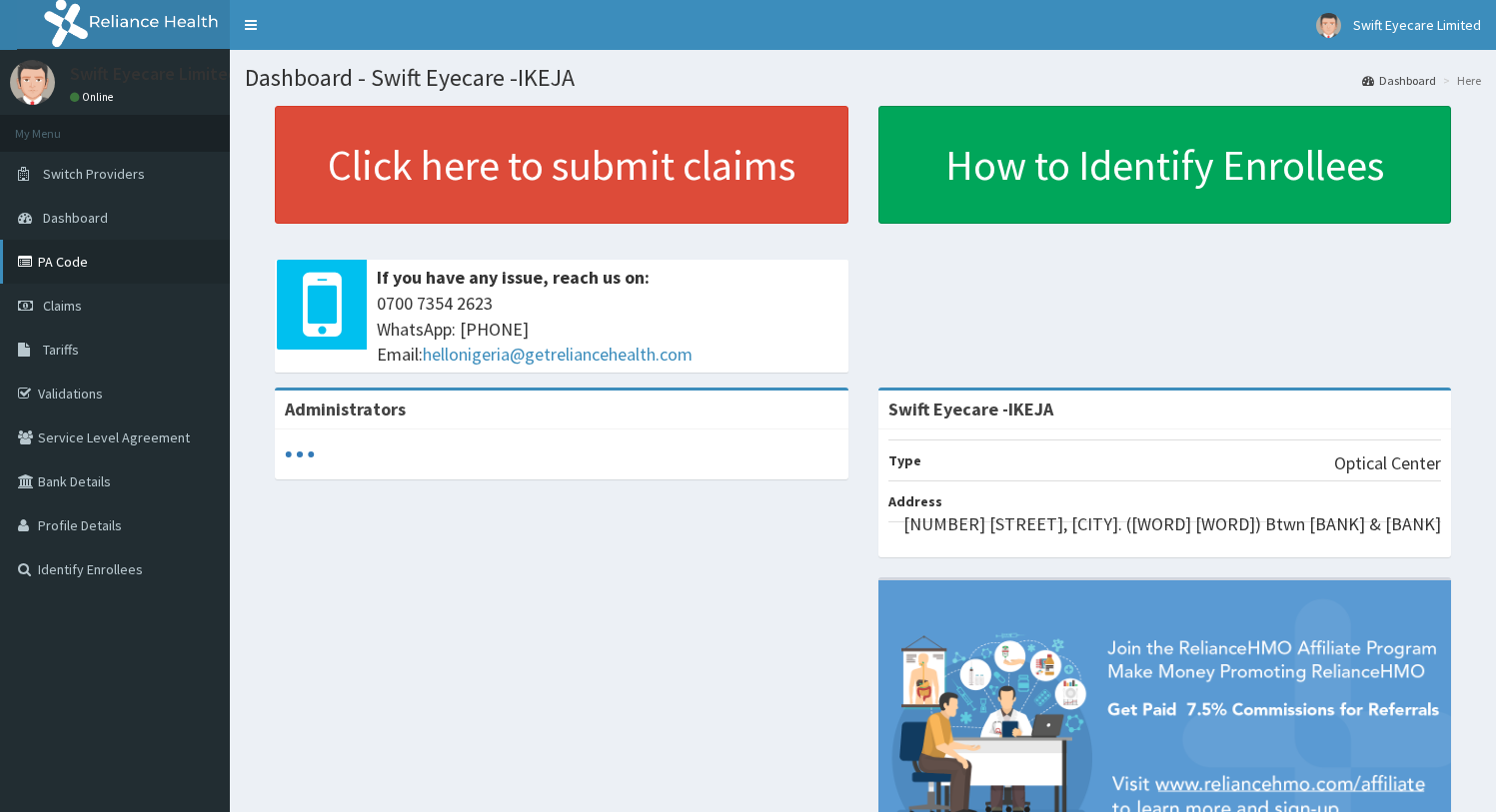 click on "PA Code" at bounding box center [115, 262] 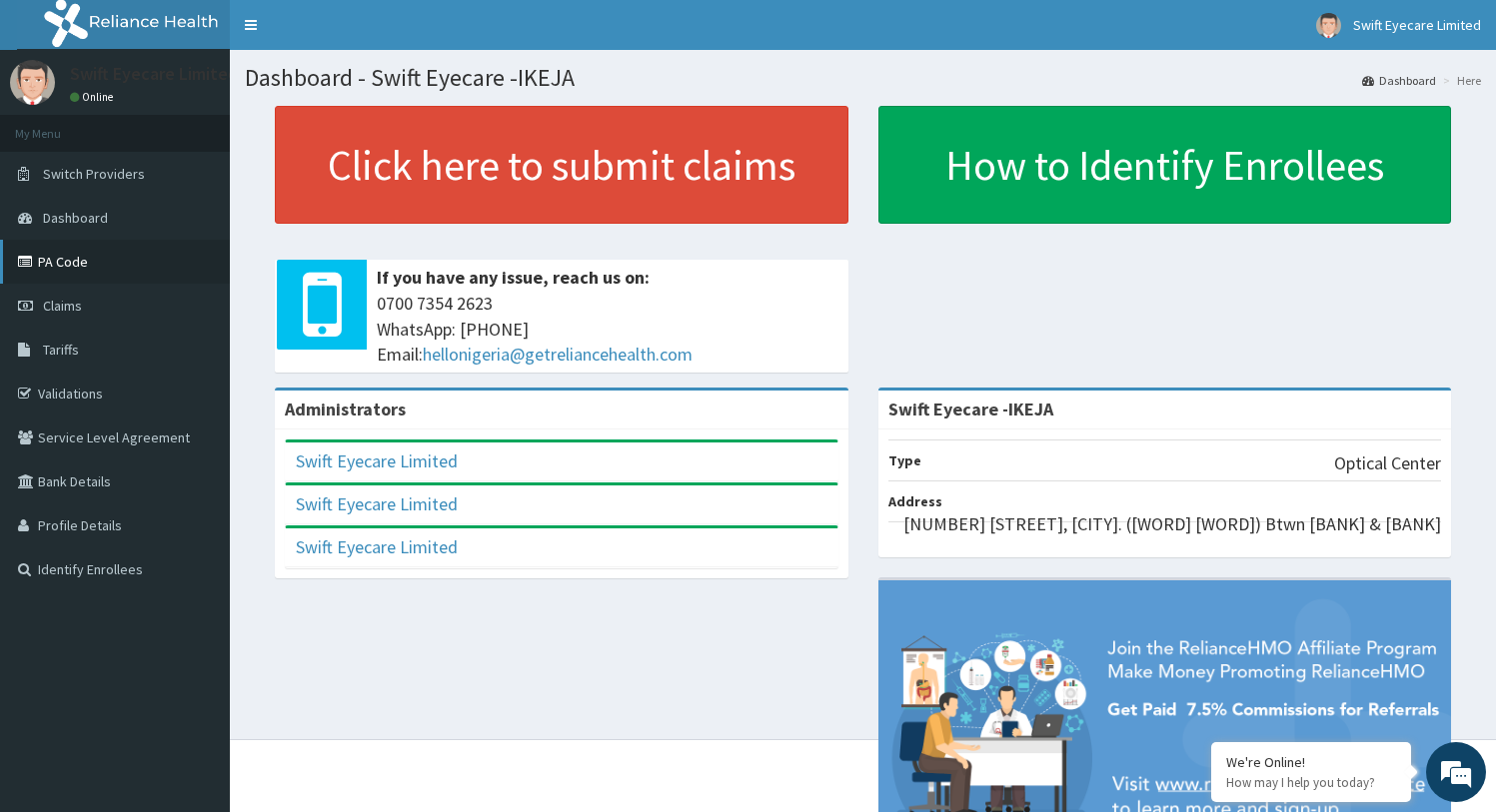scroll, scrollTop: 0, scrollLeft: 0, axis: both 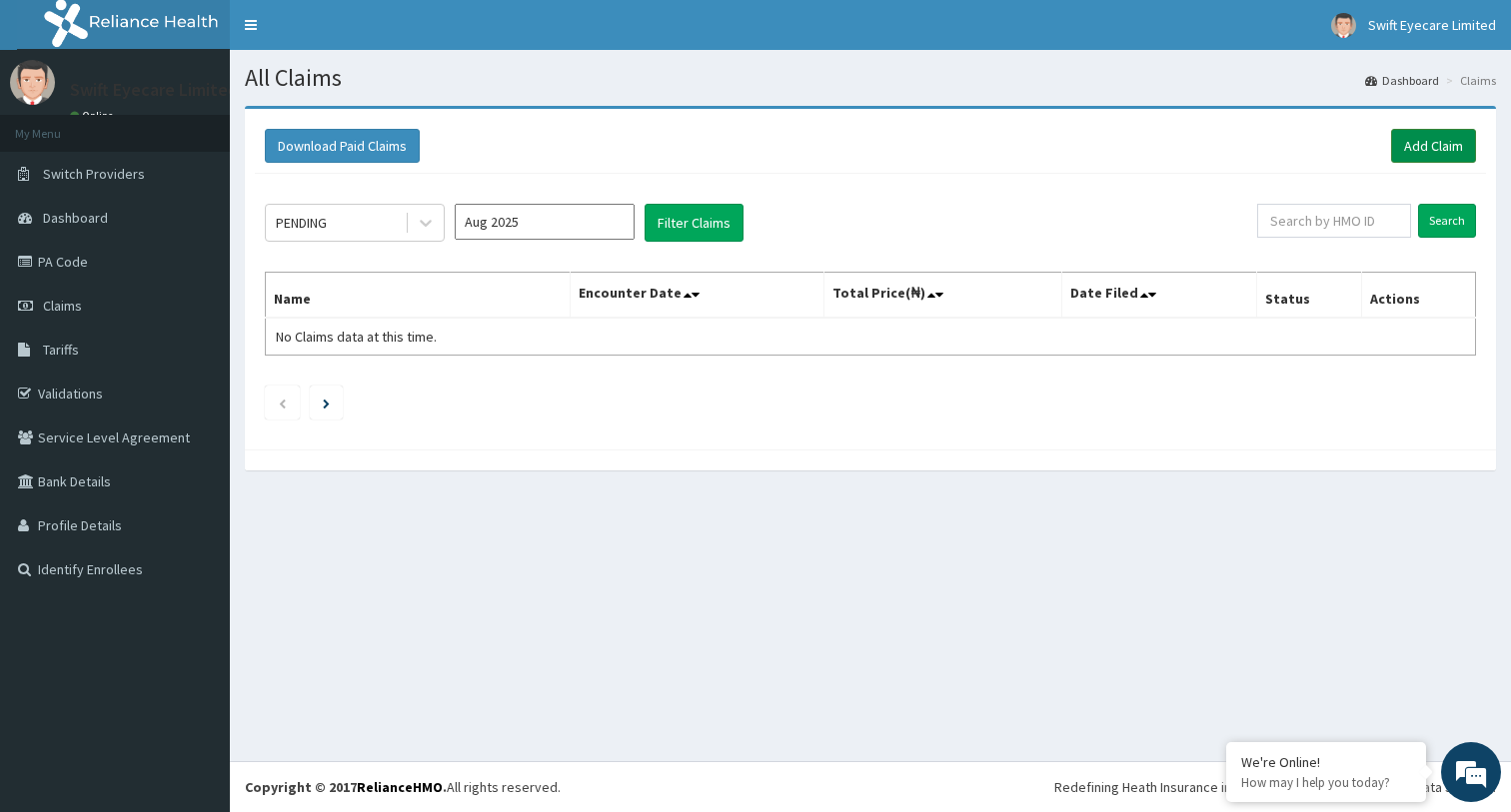 click on "Add Claim" at bounding box center [1433, 146] 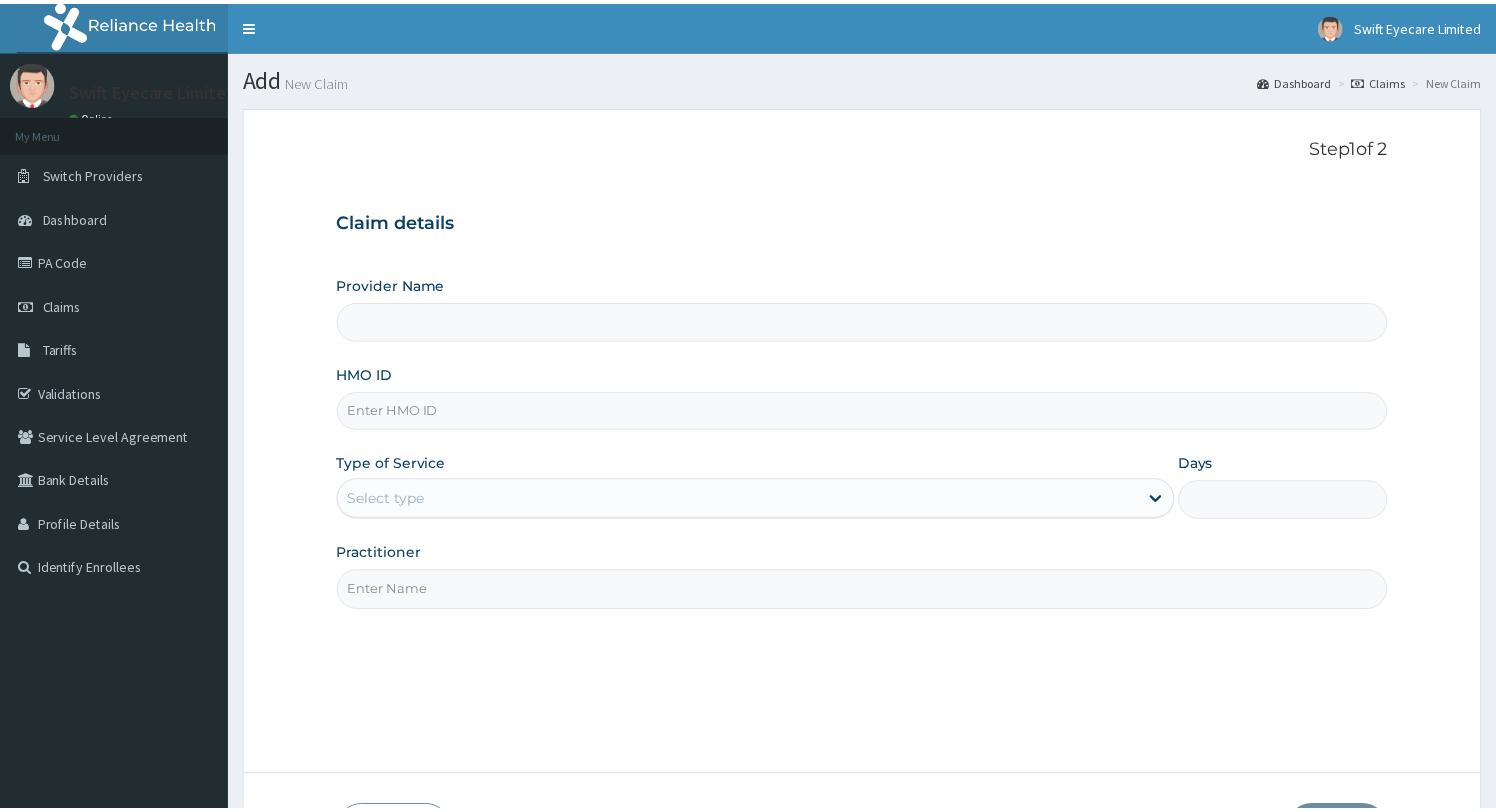 scroll, scrollTop: 0, scrollLeft: 0, axis: both 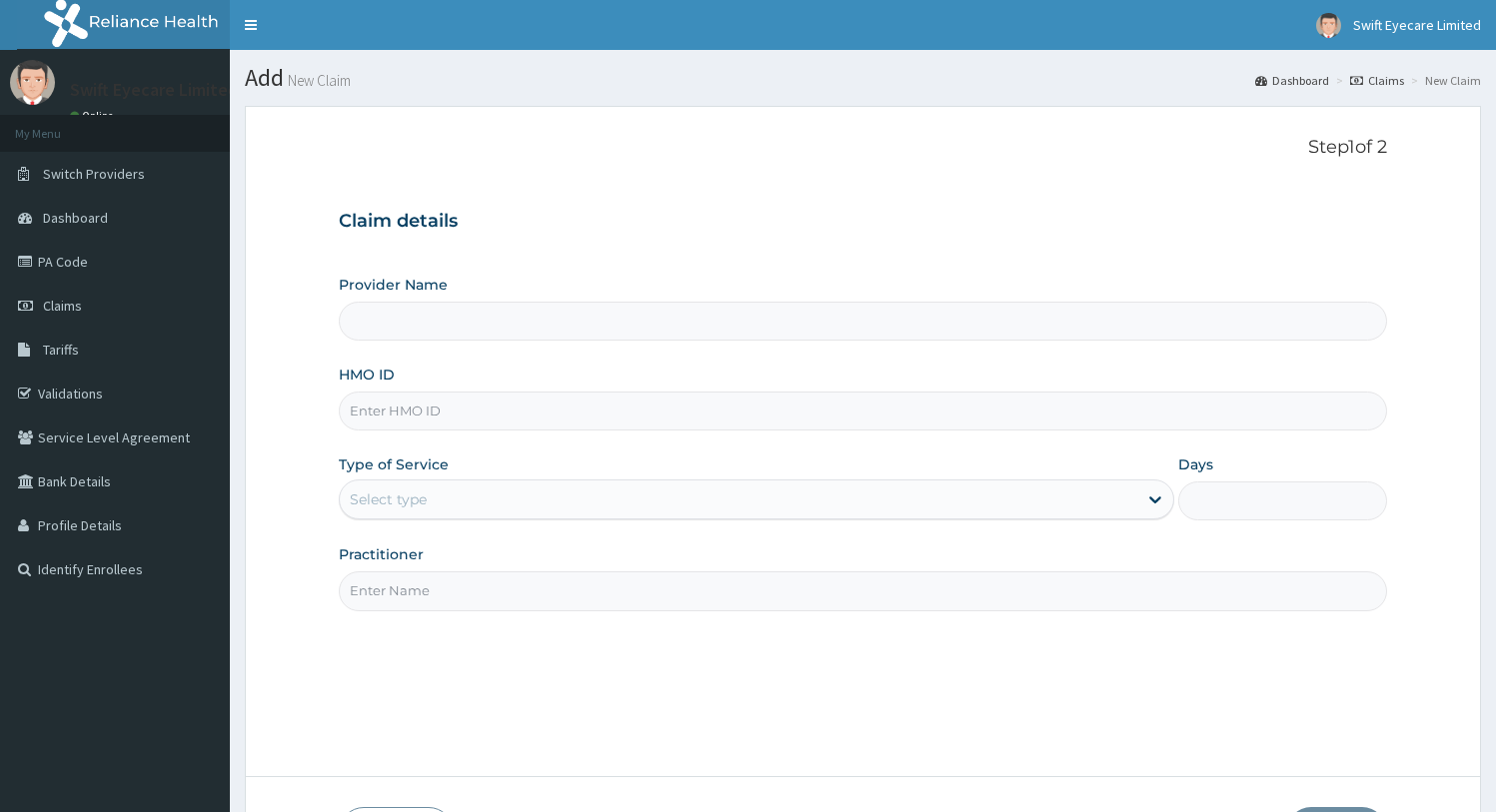 type on "Swift Eyecare -IKEJA" 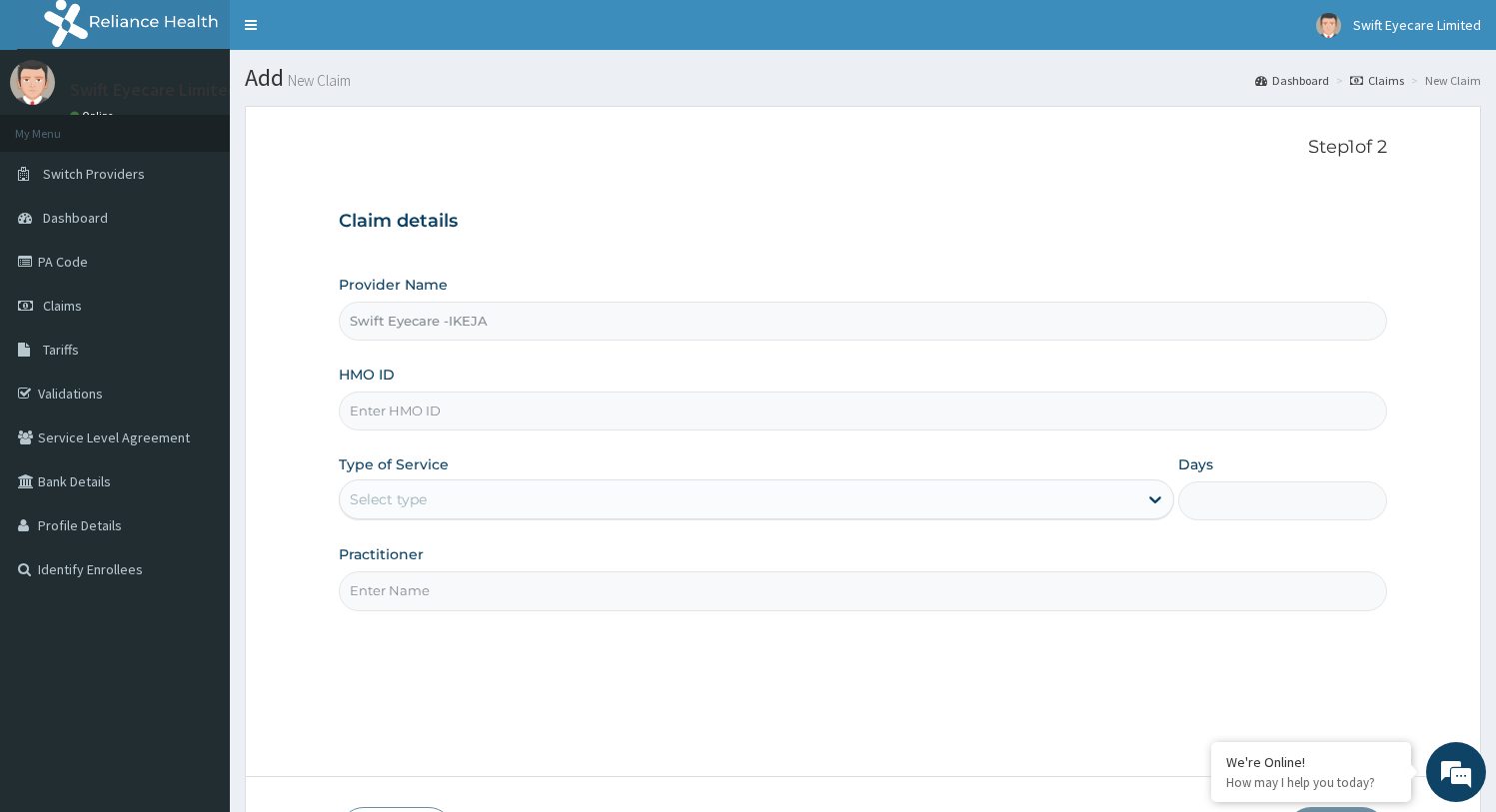 click on "HMO ID" at bounding box center [863, 410] 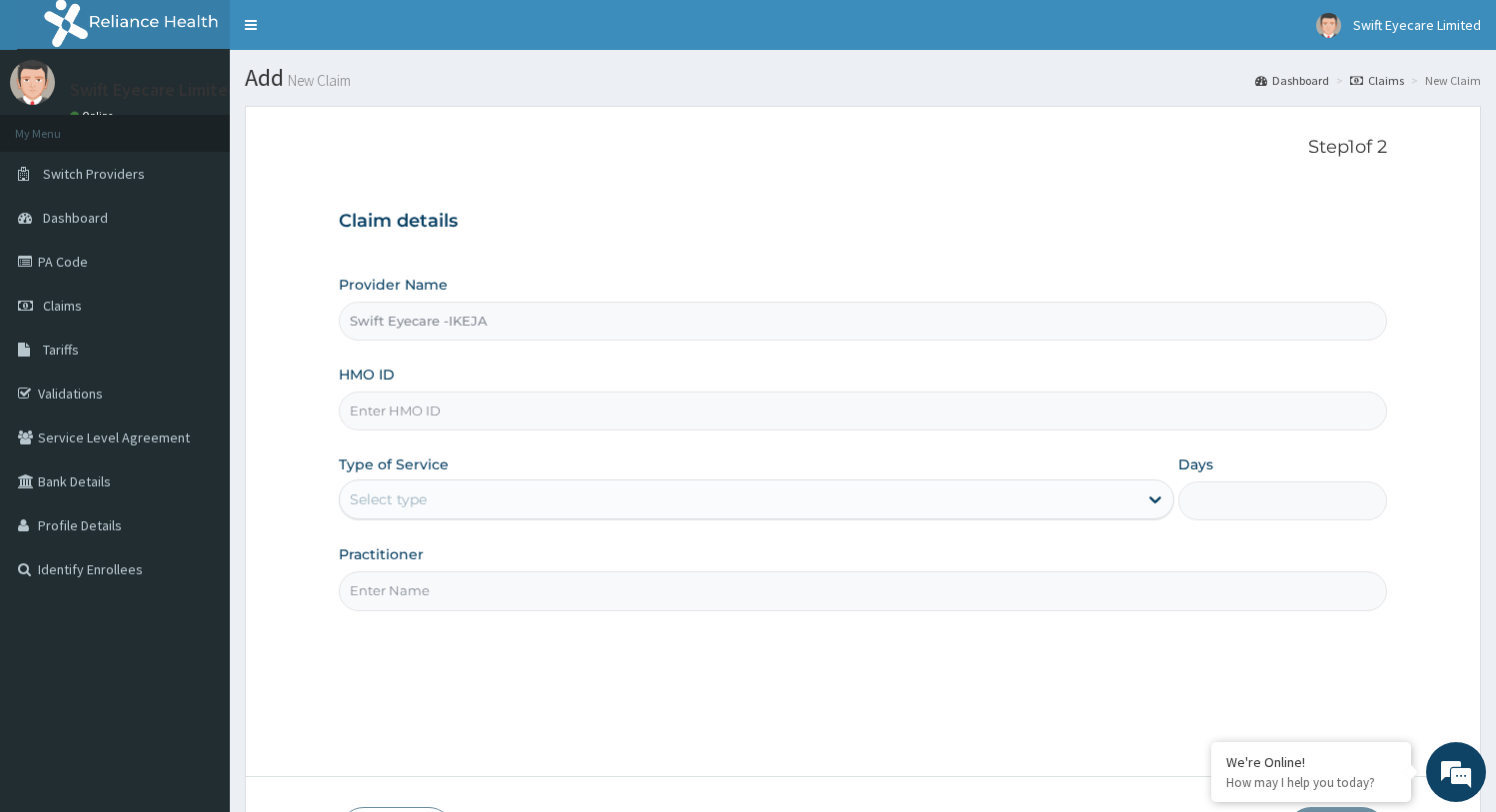 paste on "ENP/11584/B" 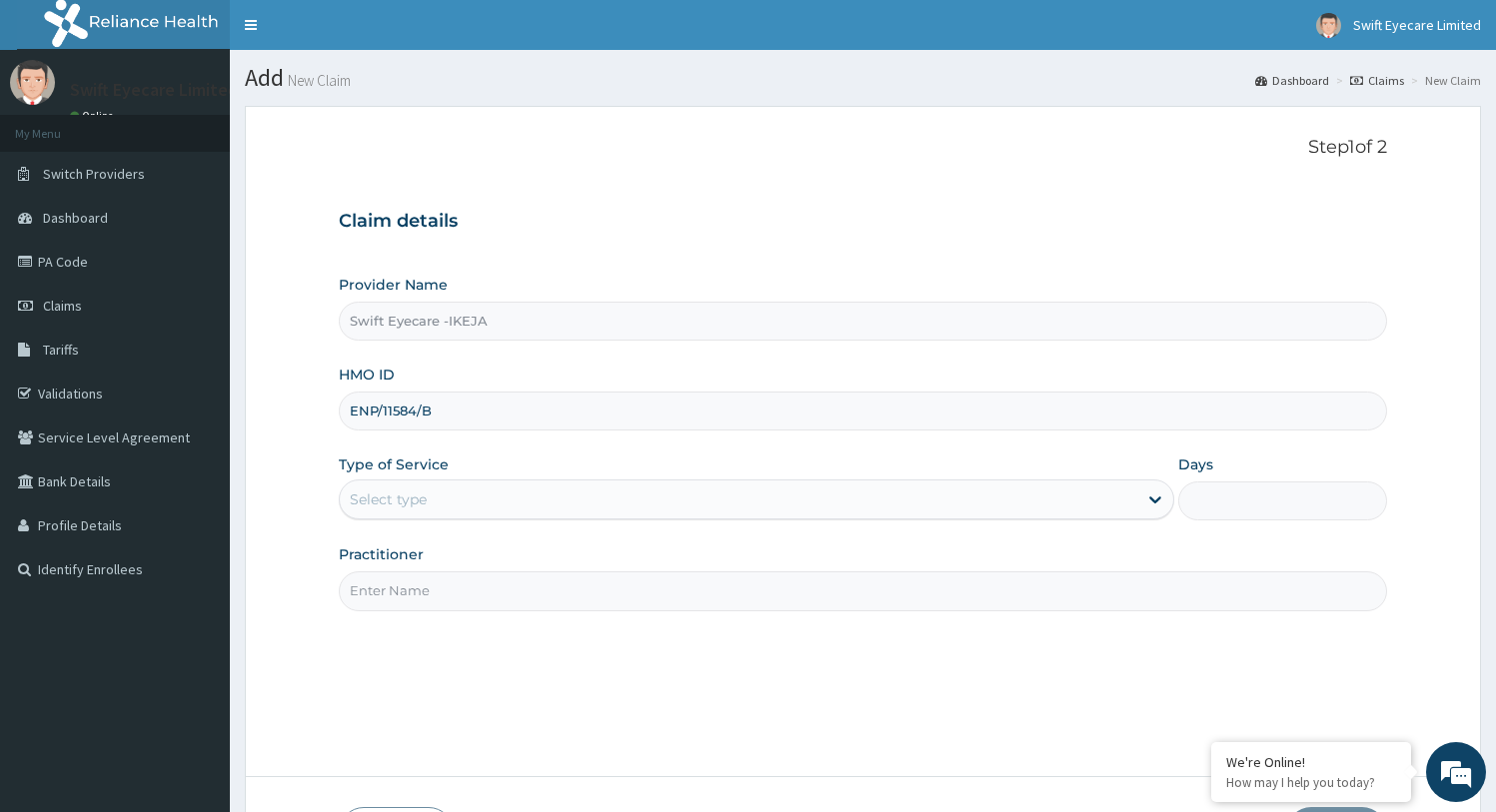 type on "ENP/11584/B" 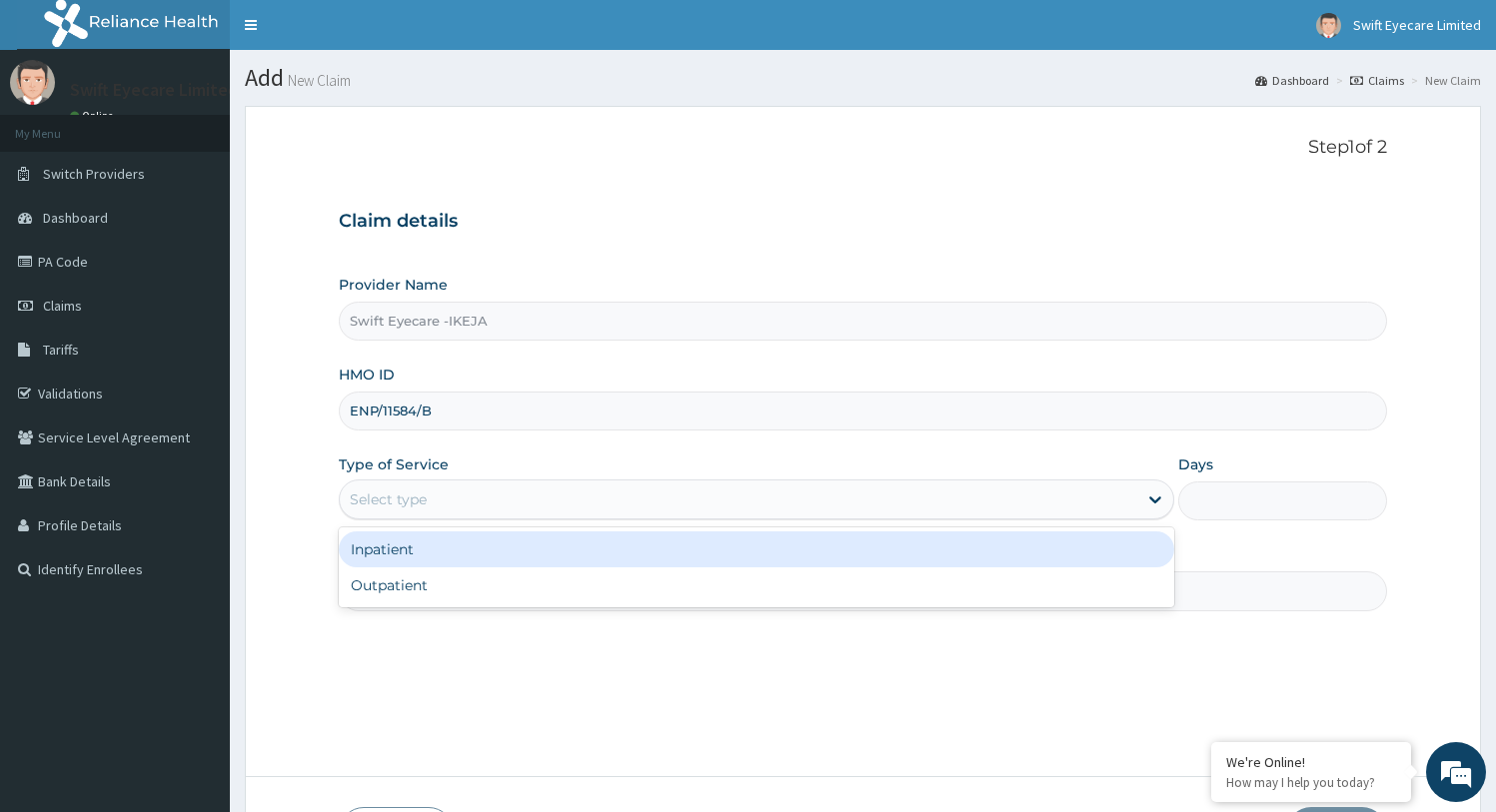 drag, startPoint x: 473, startPoint y: 493, endPoint x: 480, endPoint y: 539, distance: 46.52956 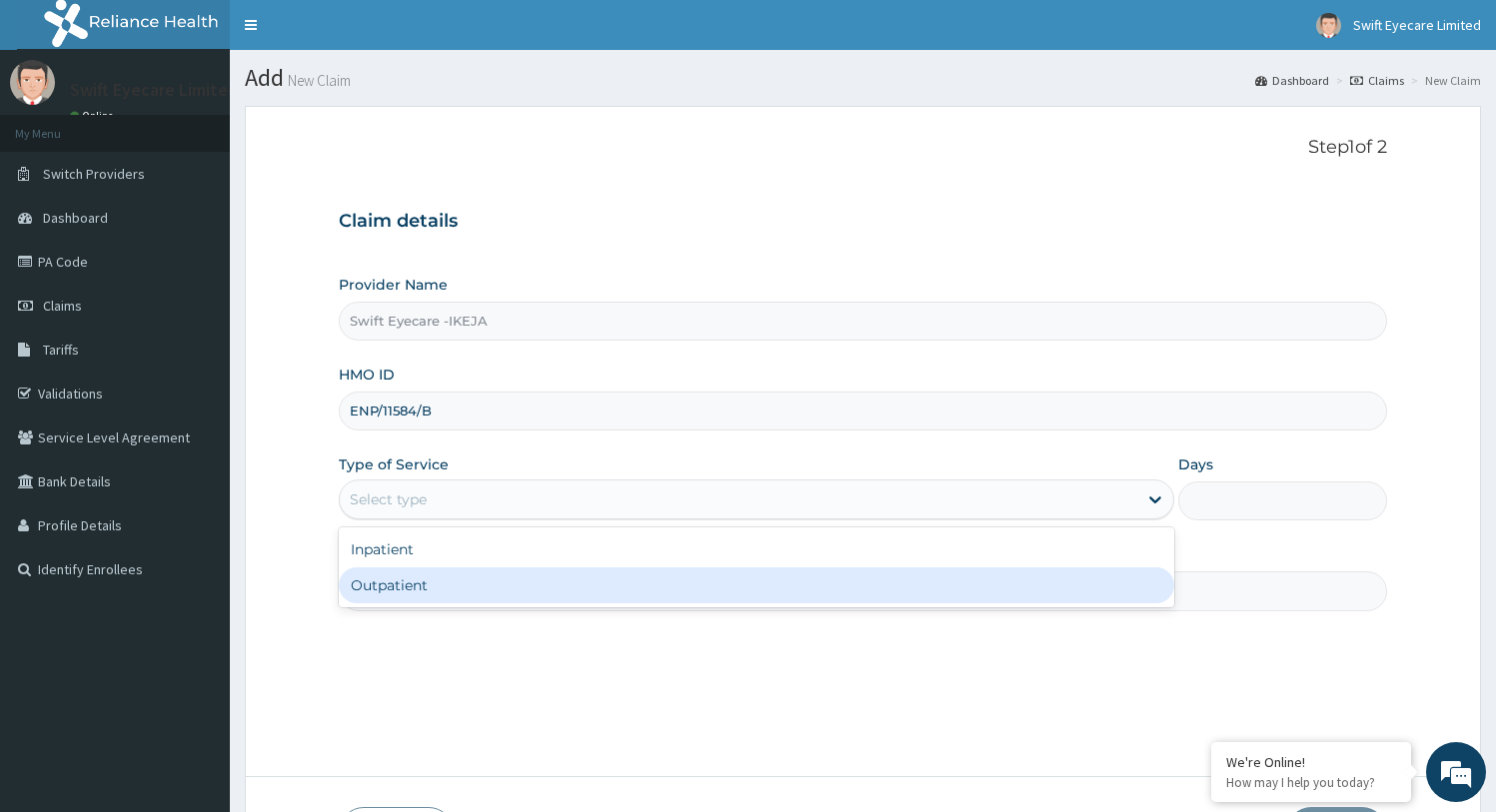 click on "Outpatient" at bounding box center (756, 585) 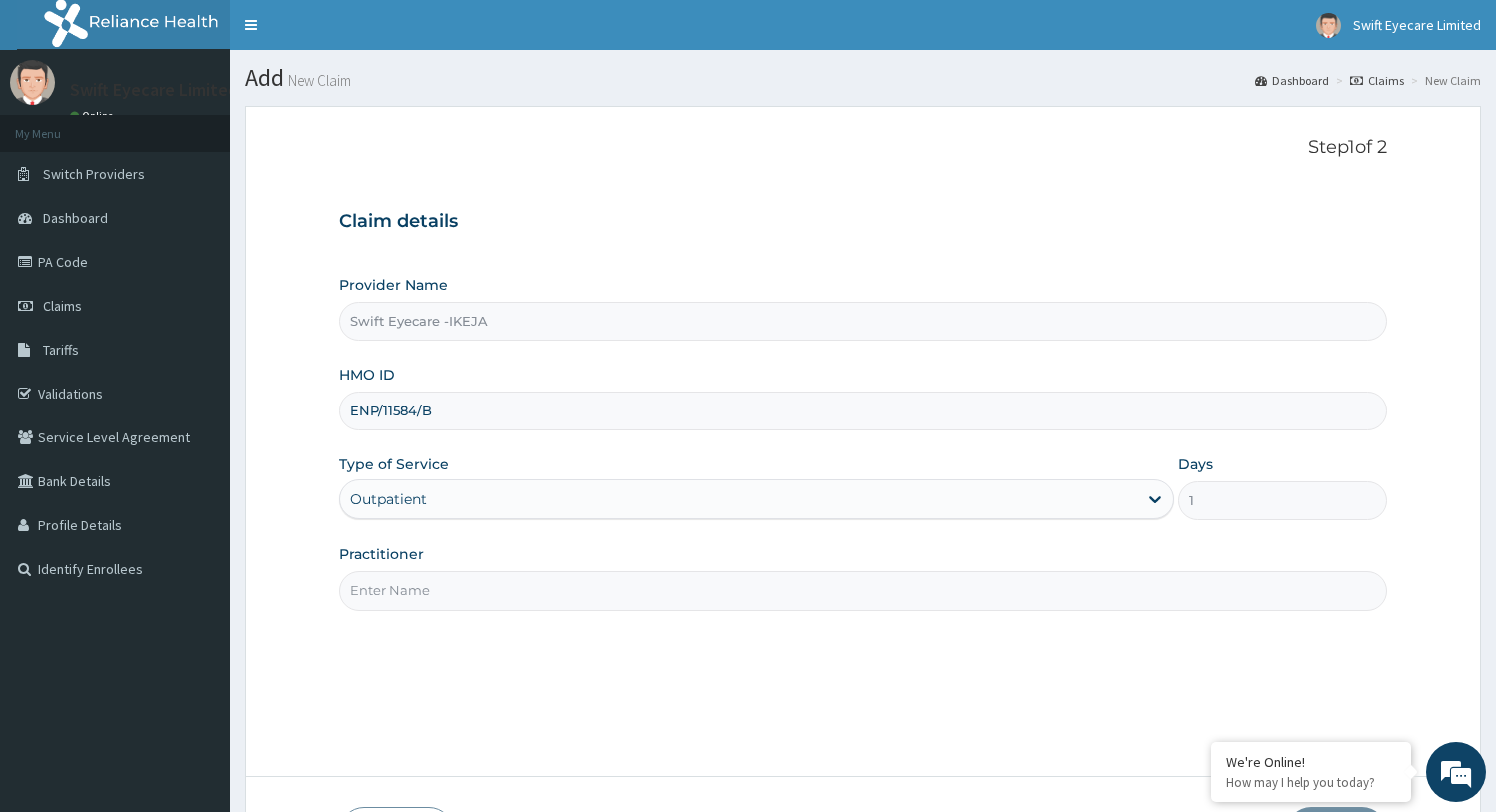 click on "Practitioner" at bounding box center [863, 590] 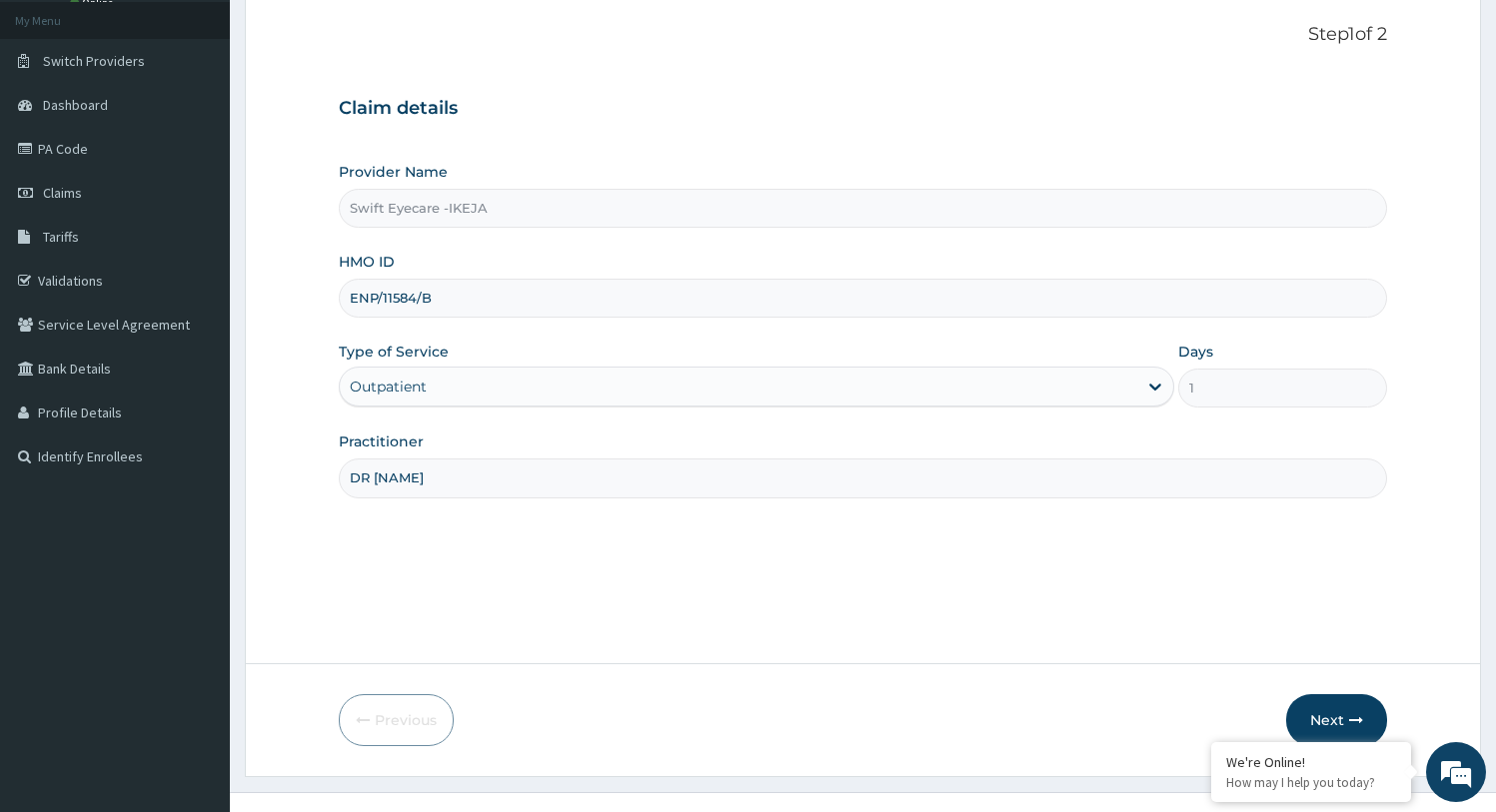 scroll, scrollTop: 144, scrollLeft: 0, axis: vertical 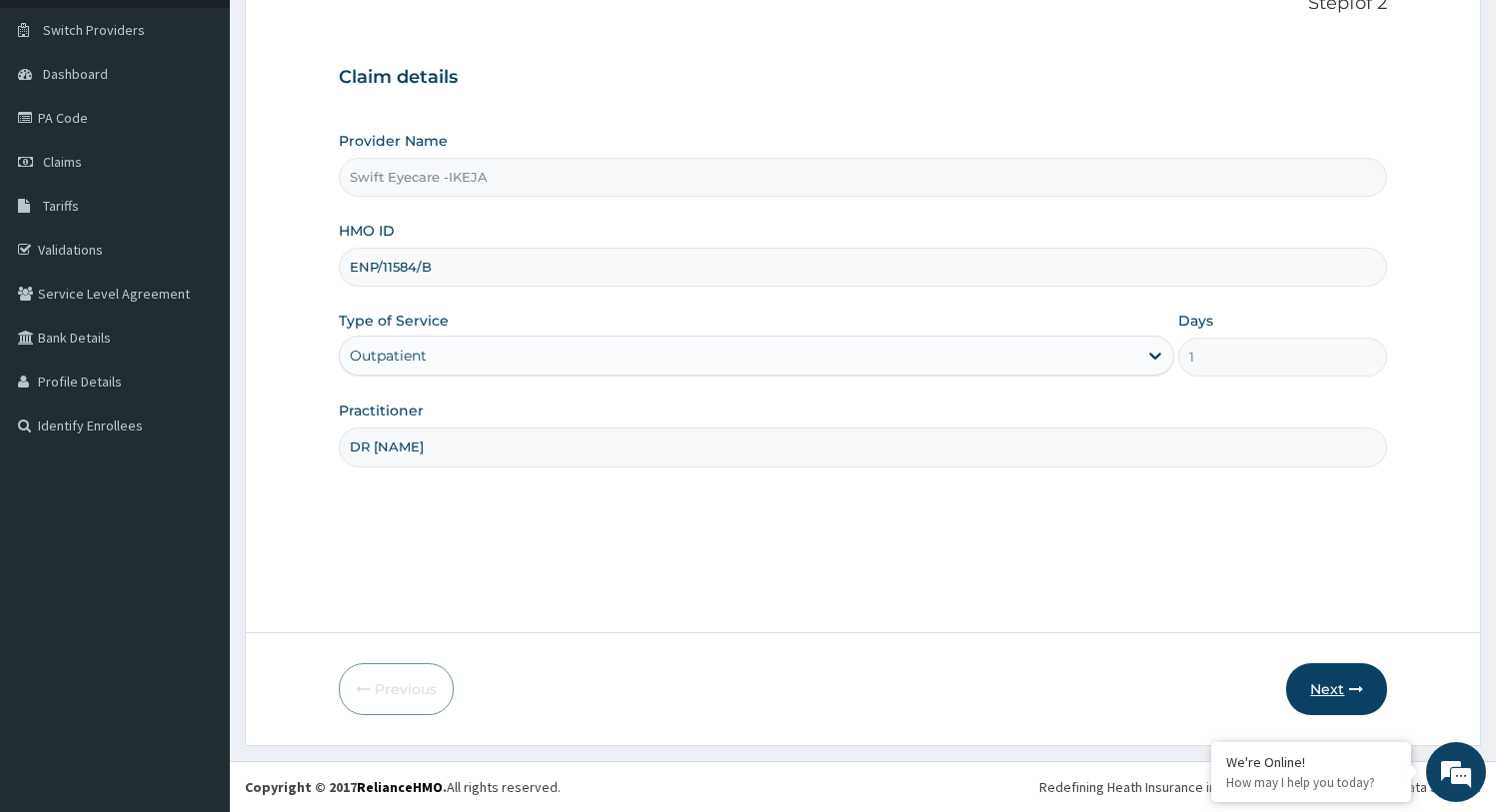 click on "Next" at bounding box center (1336, 689) 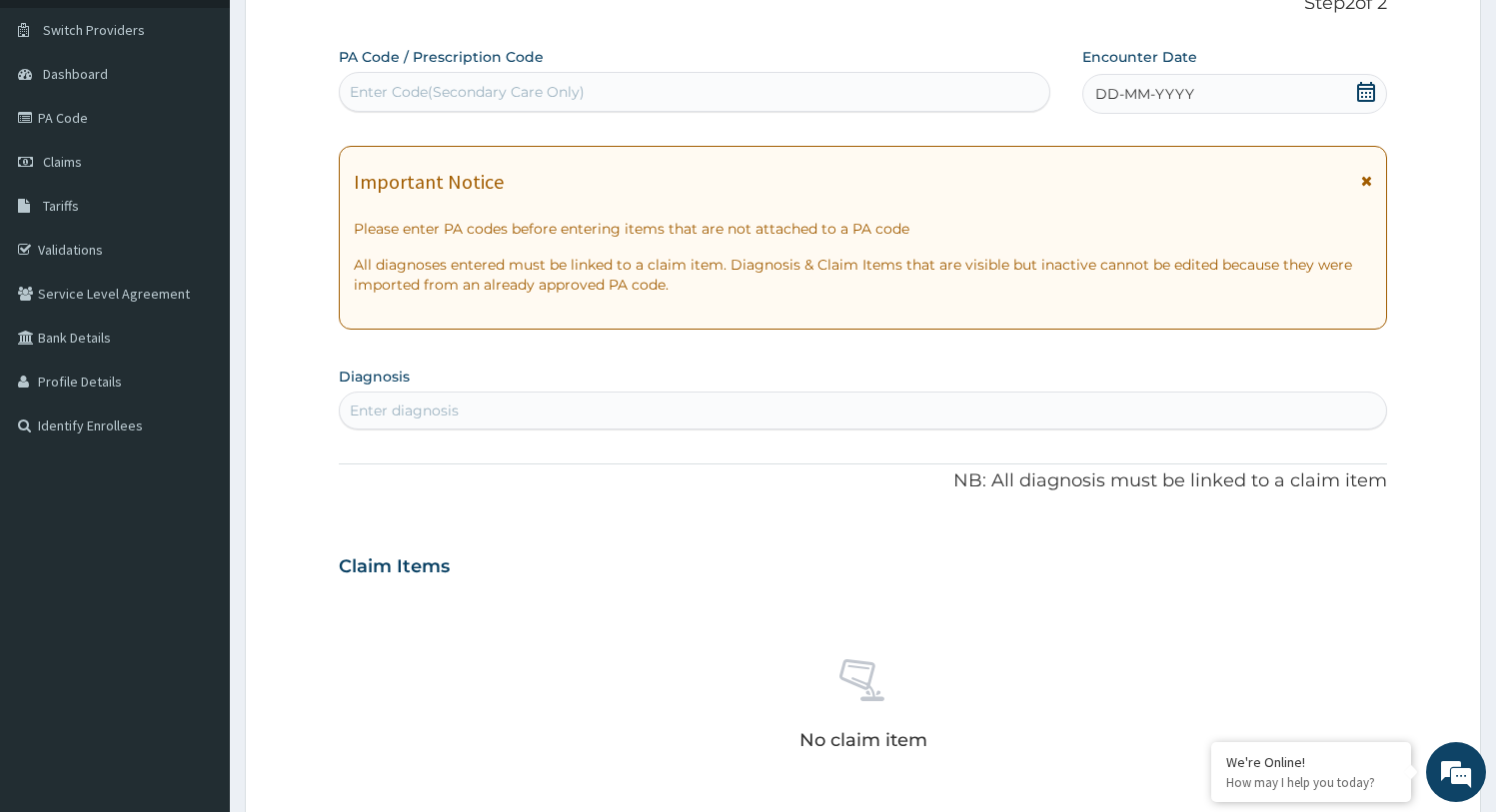 click on "Enter Code(Secondary Care Only)" at bounding box center (467, 92) 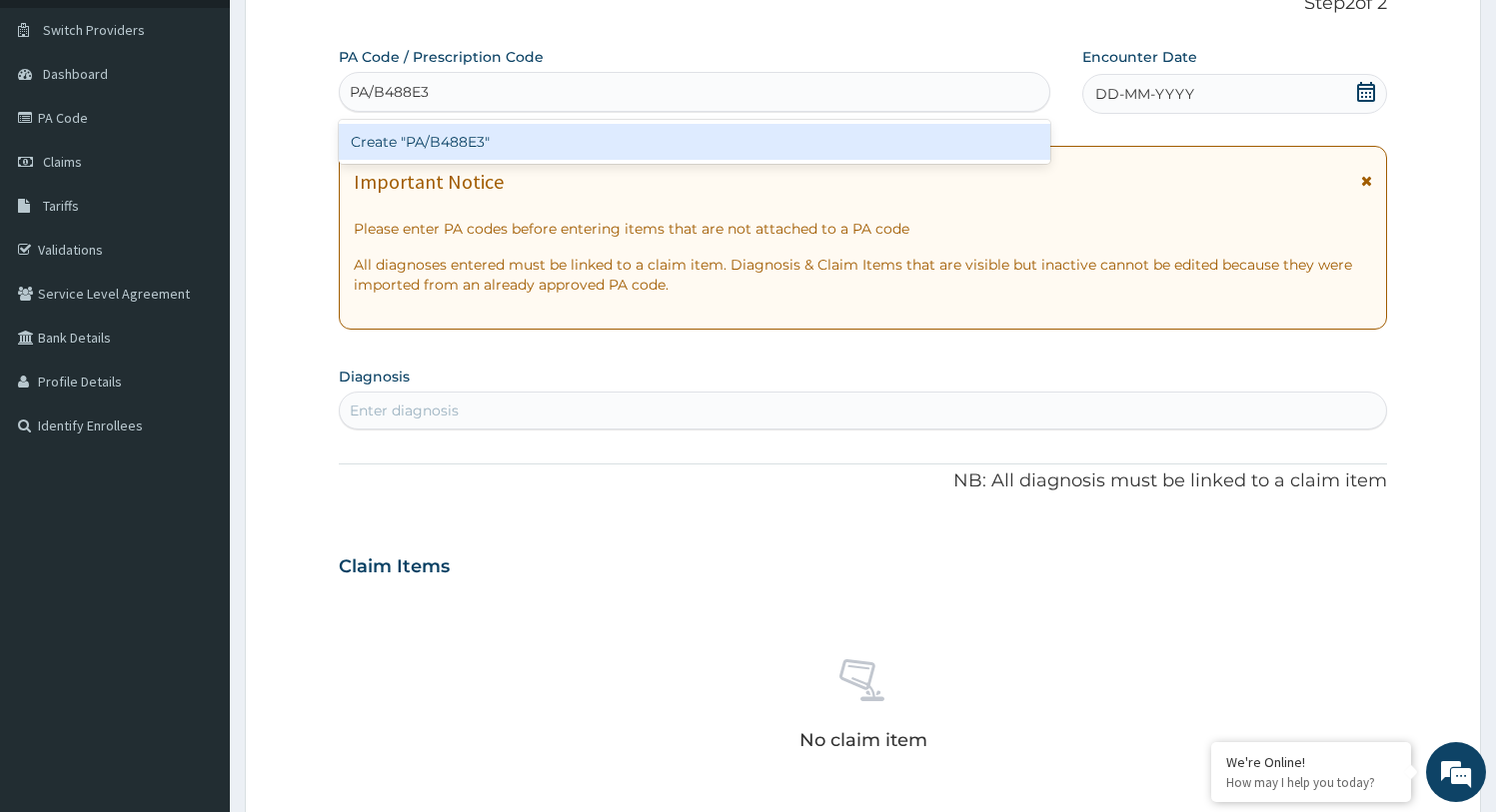 click on "Create "PA/B488E3"" at bounding box center [695, 142] 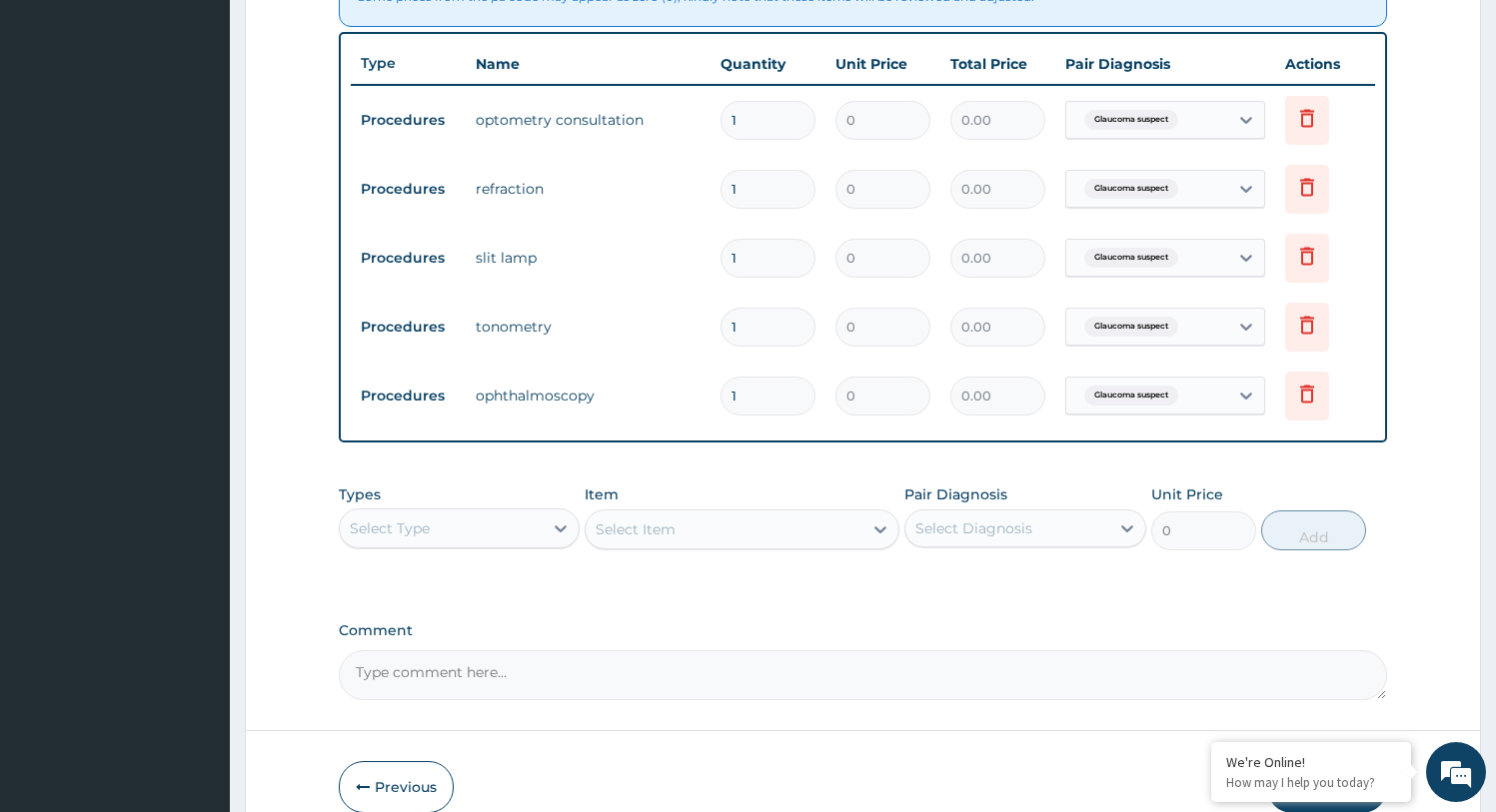 scroll, scrollTop: 601, scrollLeft: 0, axis: vertical 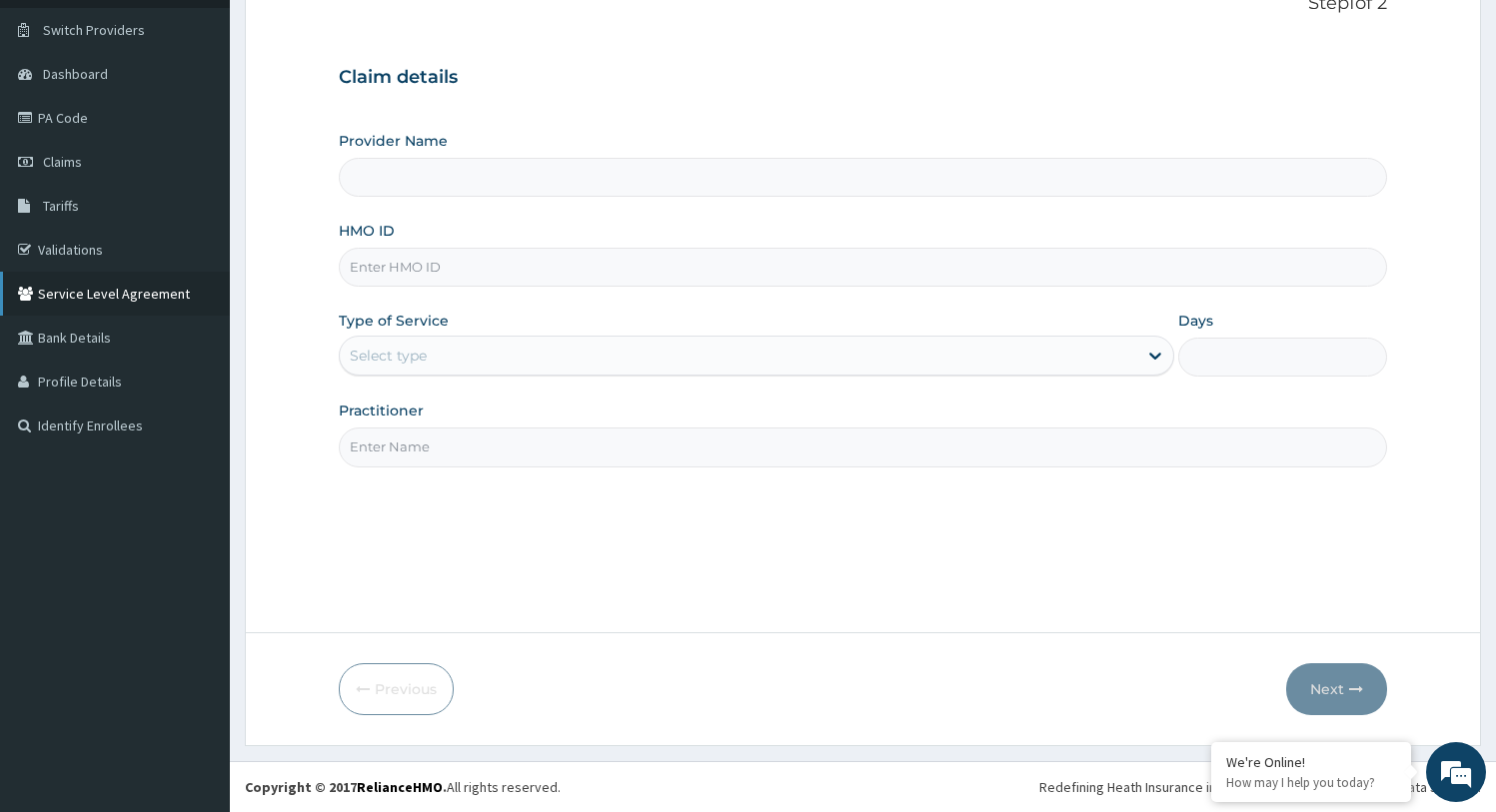 type on "Swift Eyecare -IKEJA" 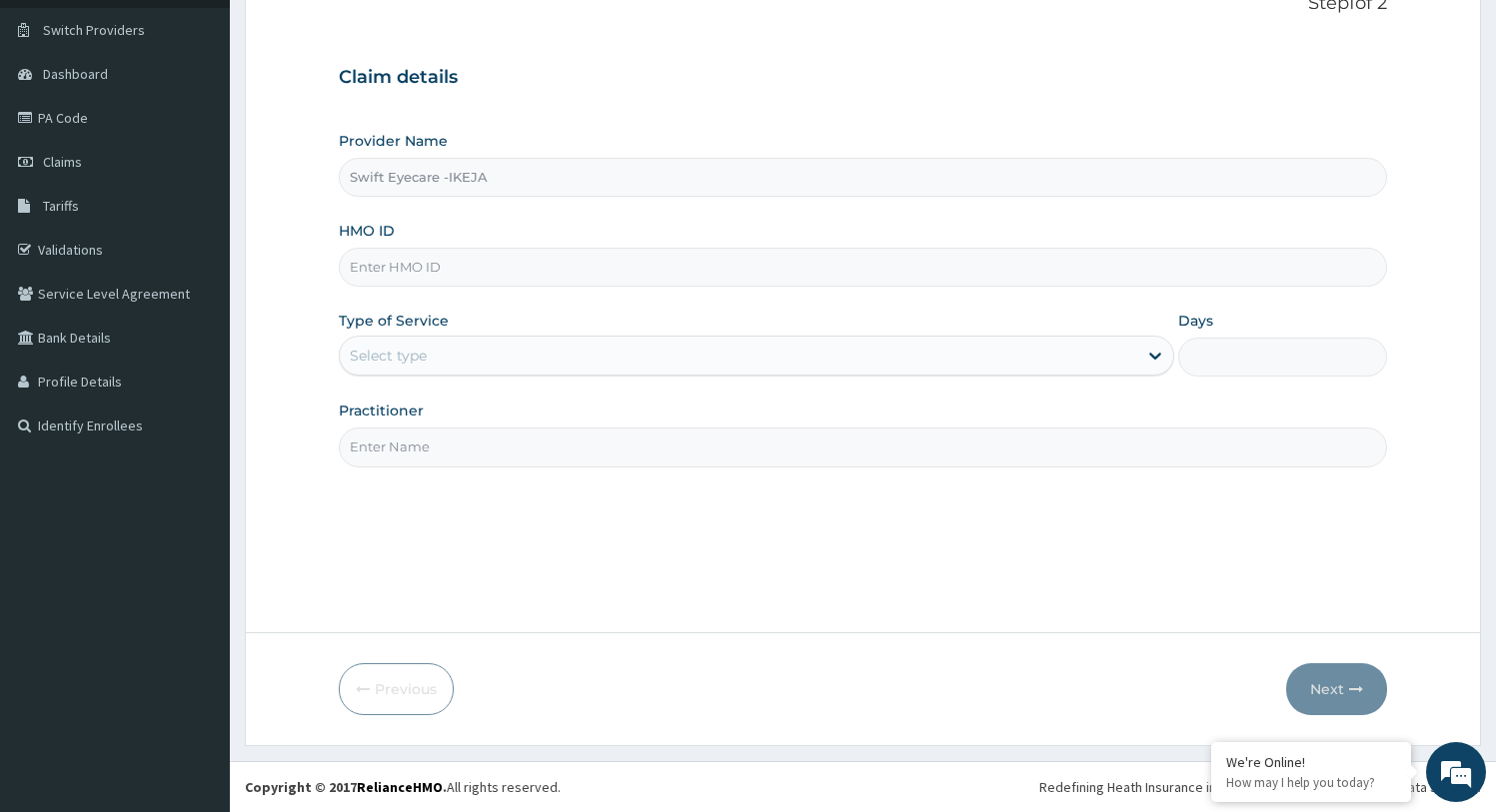 click on "Step  1  of 2 Claim details Provider Name Swift Eyecare -IKEJA HMO ID Type of Service Select type Days Practitioner     Previous   Next" at bounding box center (862, 354) 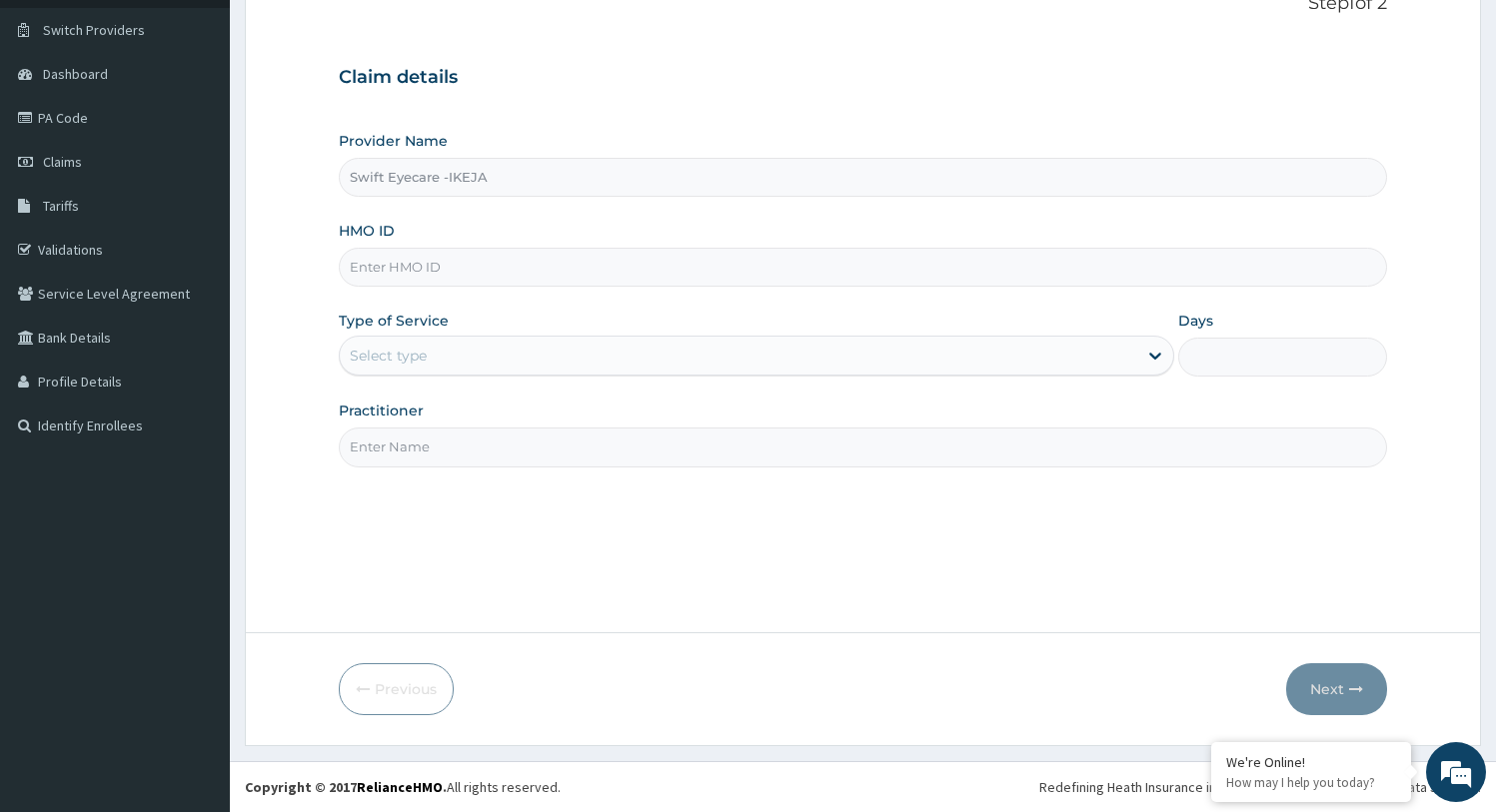 scroll, scrollTop: 0, scrollLeft: 0, axis: both 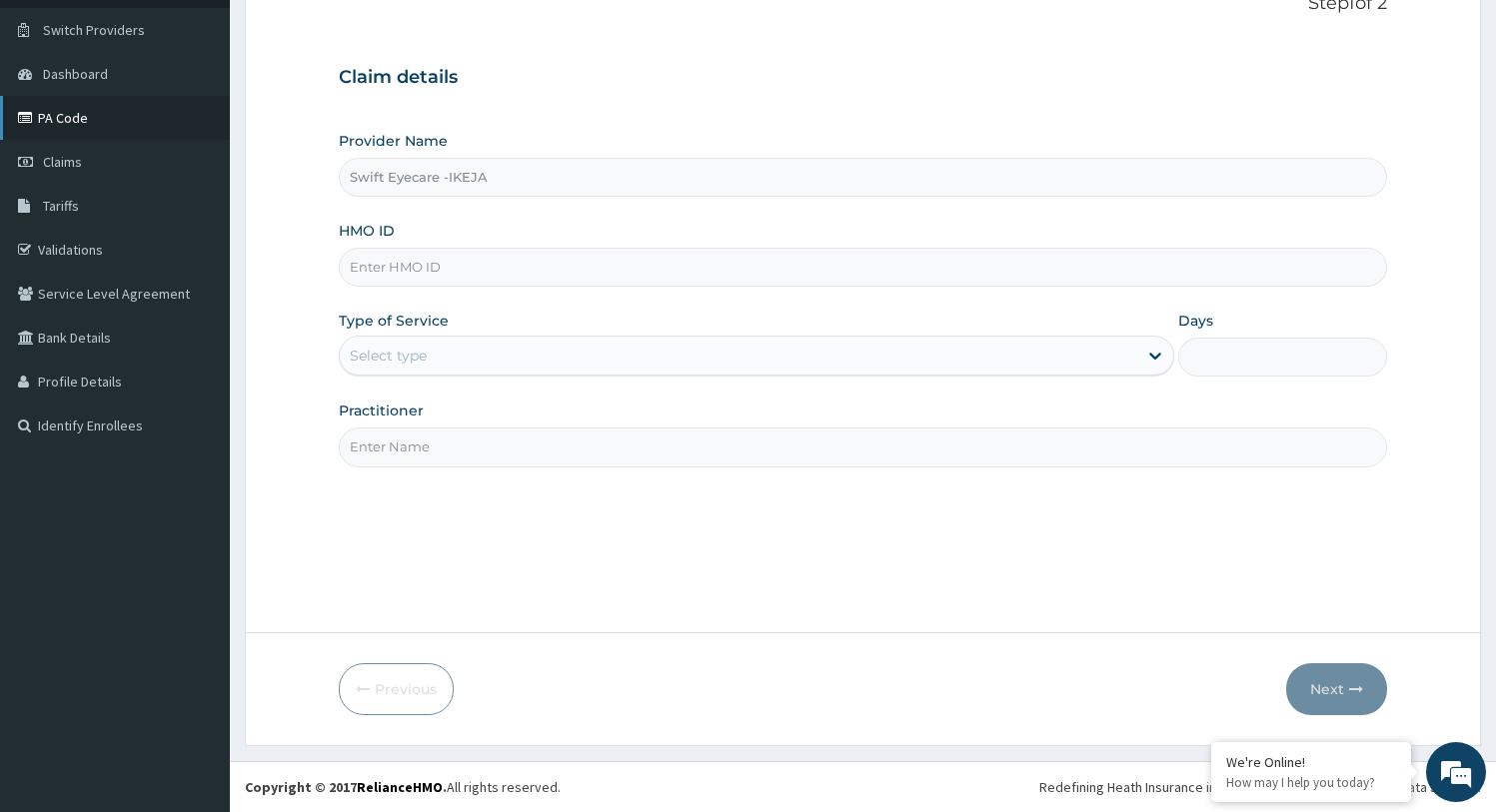 click on "PA Code" at bounding box center [115, 118] 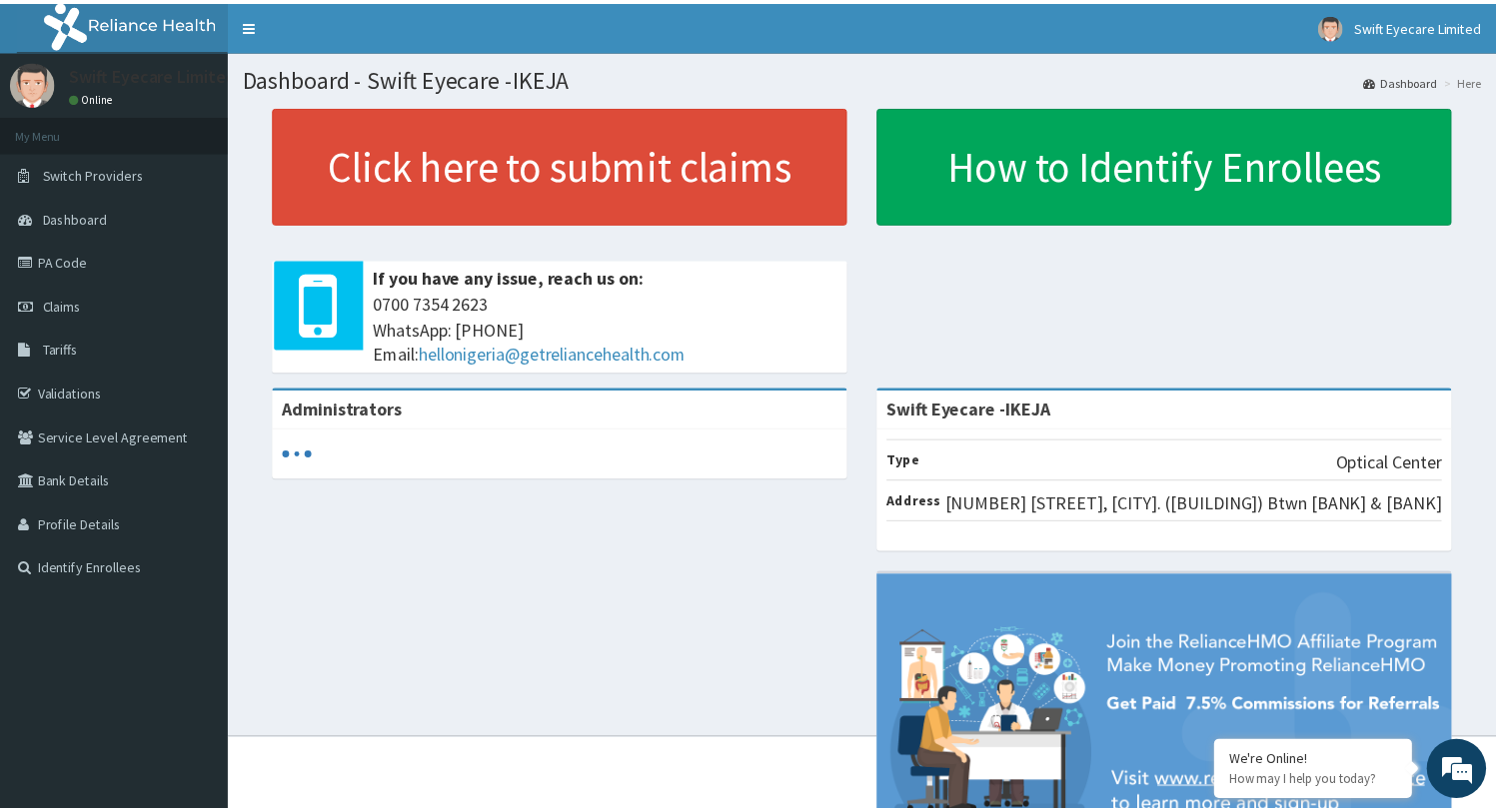 scroll, scrollTop: 0, scrollLeft: 0, axis: both 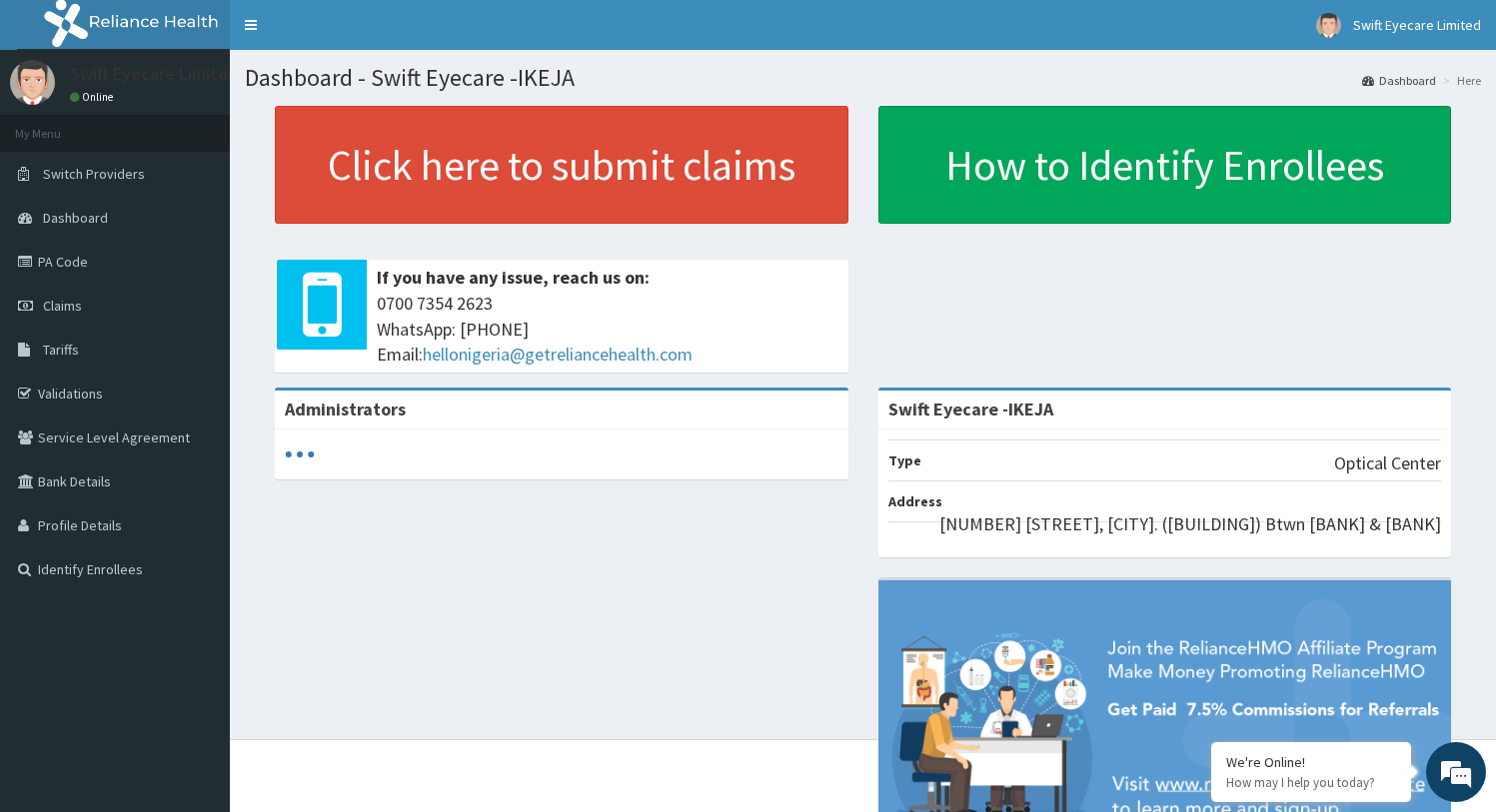 click on "PA Code" at bounding box center (115, 262) 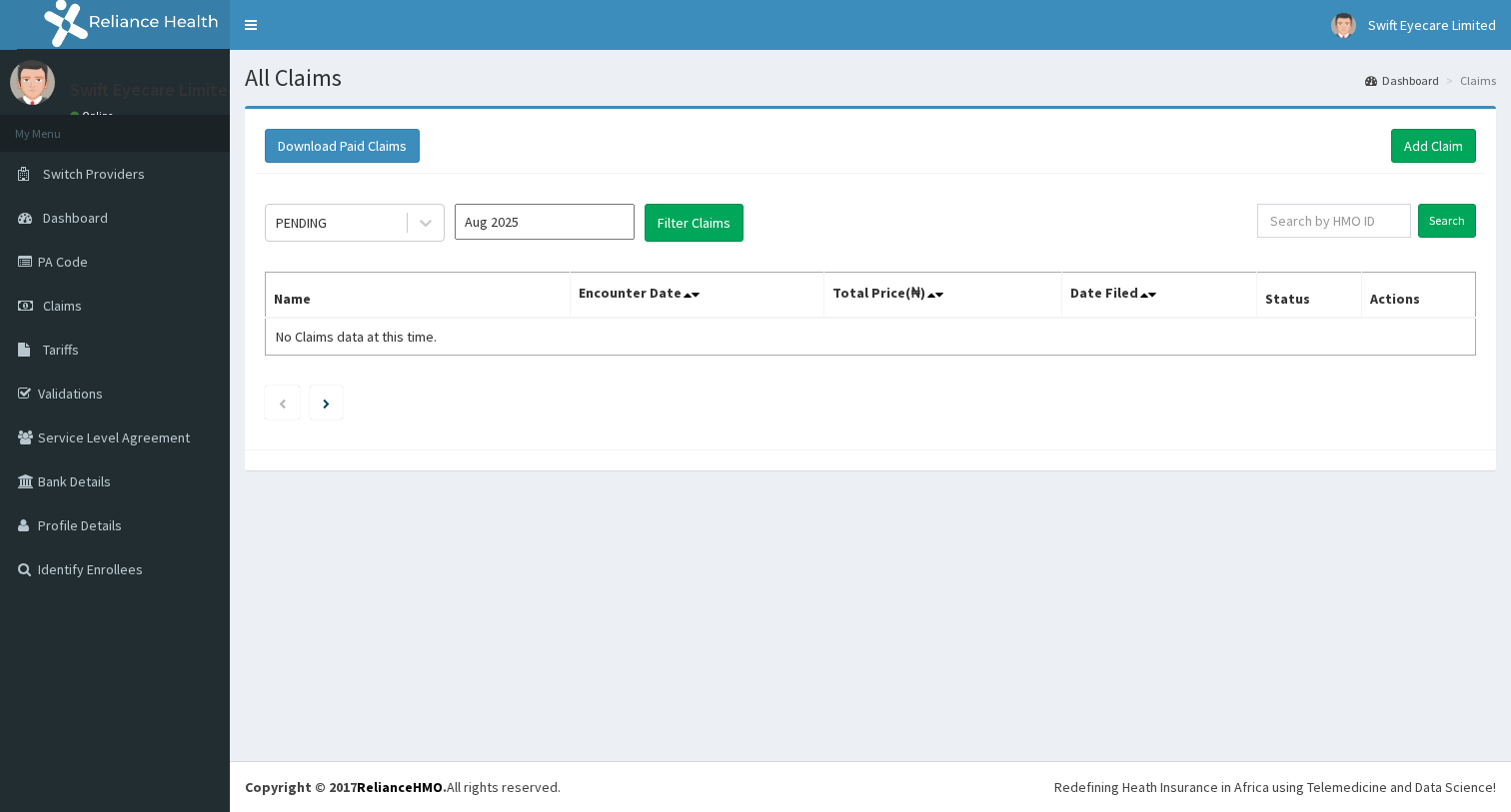 scroll, scrollTop: 0, scrollLeft: 0, axis: both 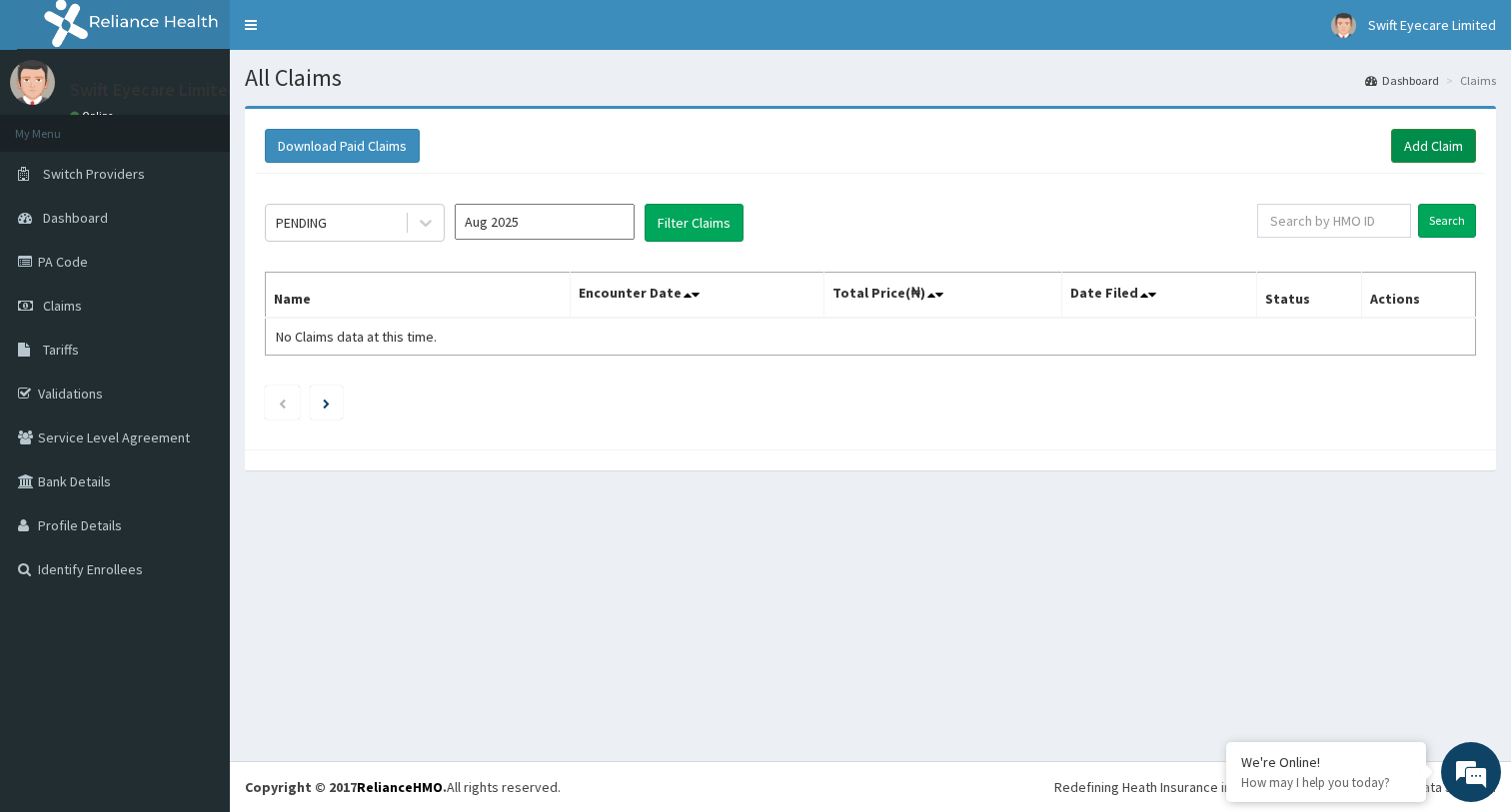 click on "Add Claim" at bounding box center (1433, 146) 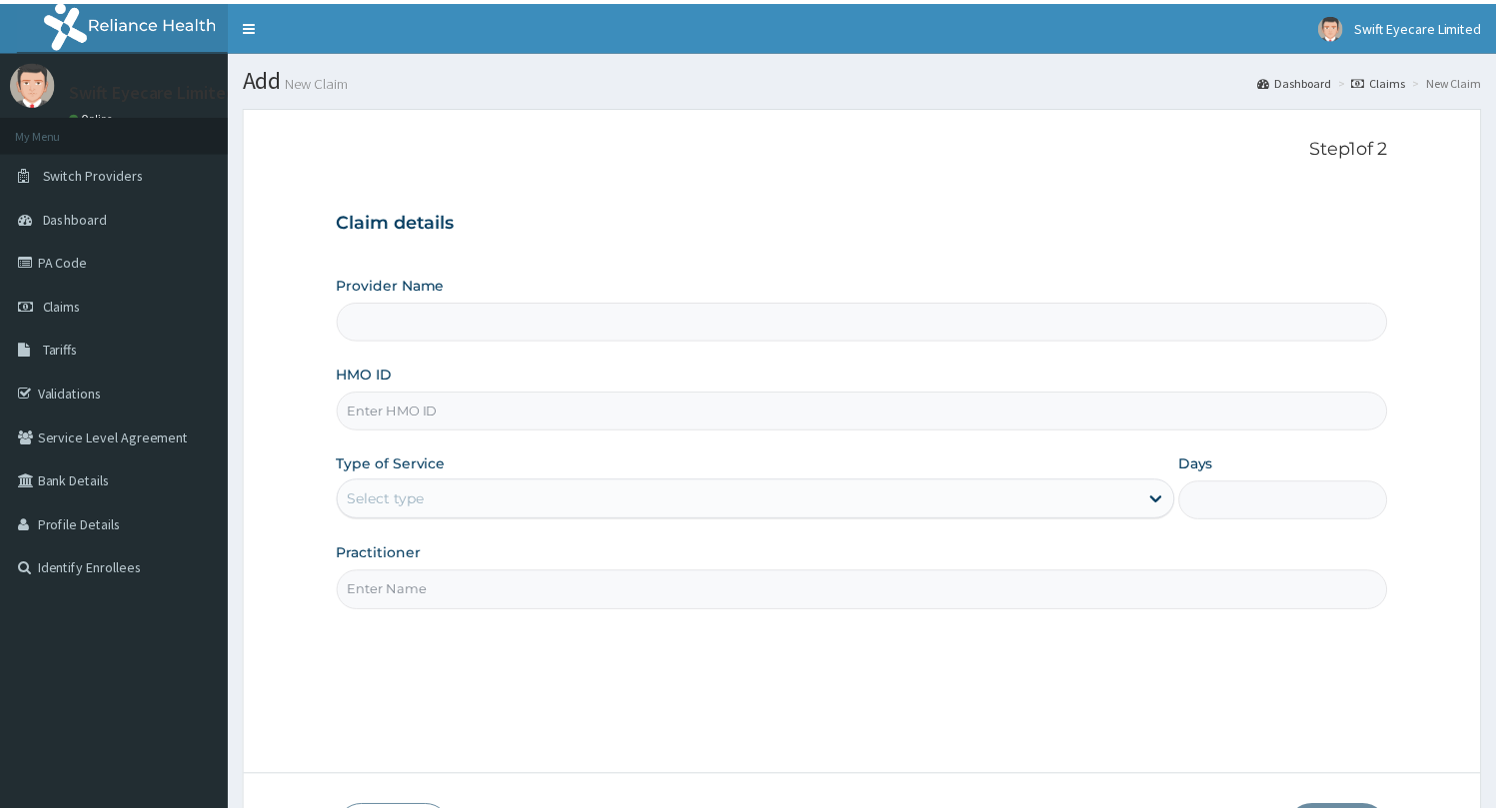 scroll, scrollTop: 0, scrollLeft: 0, axis: both 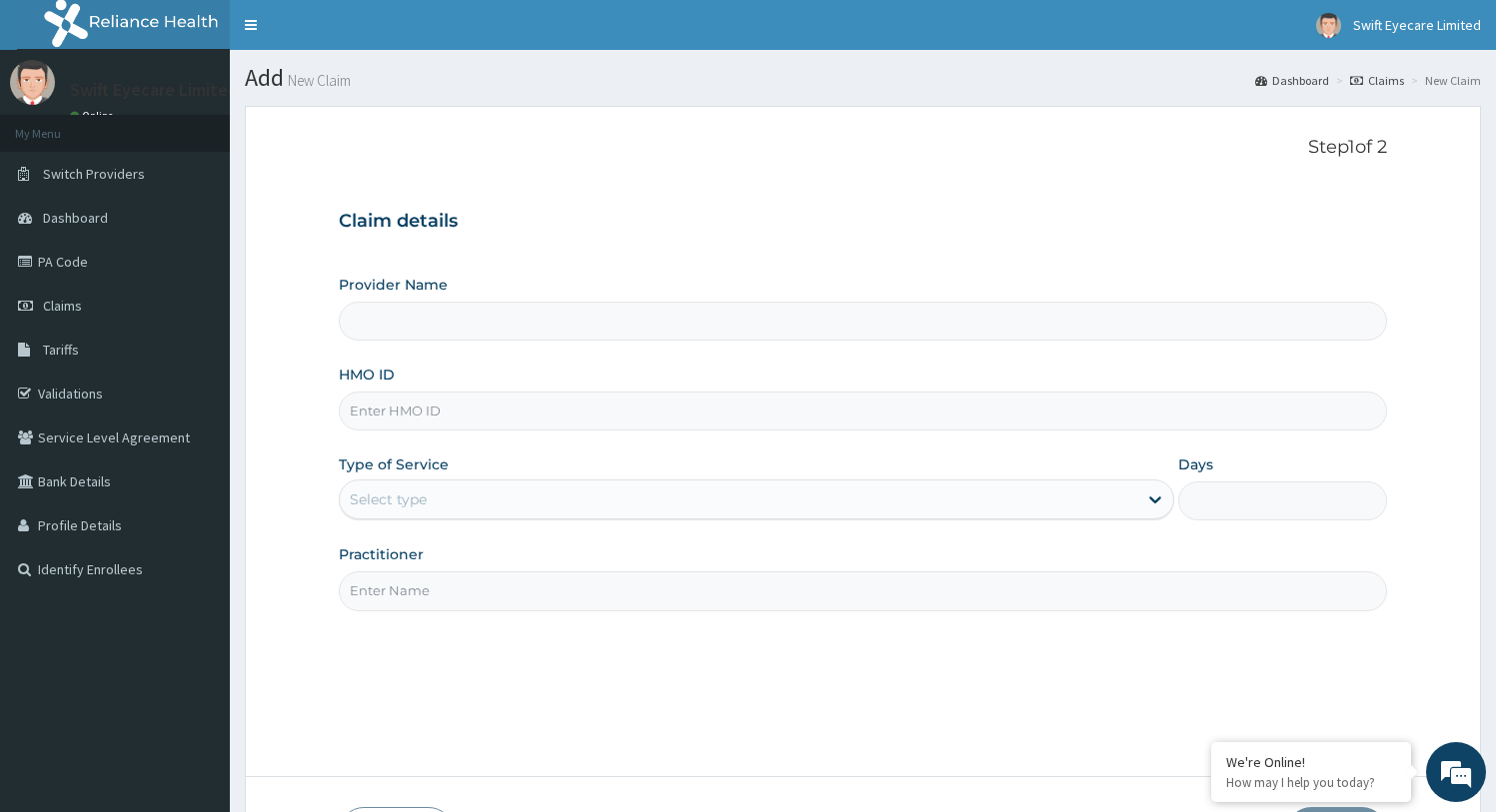 type on "Swift Eyecare -IKEJA" 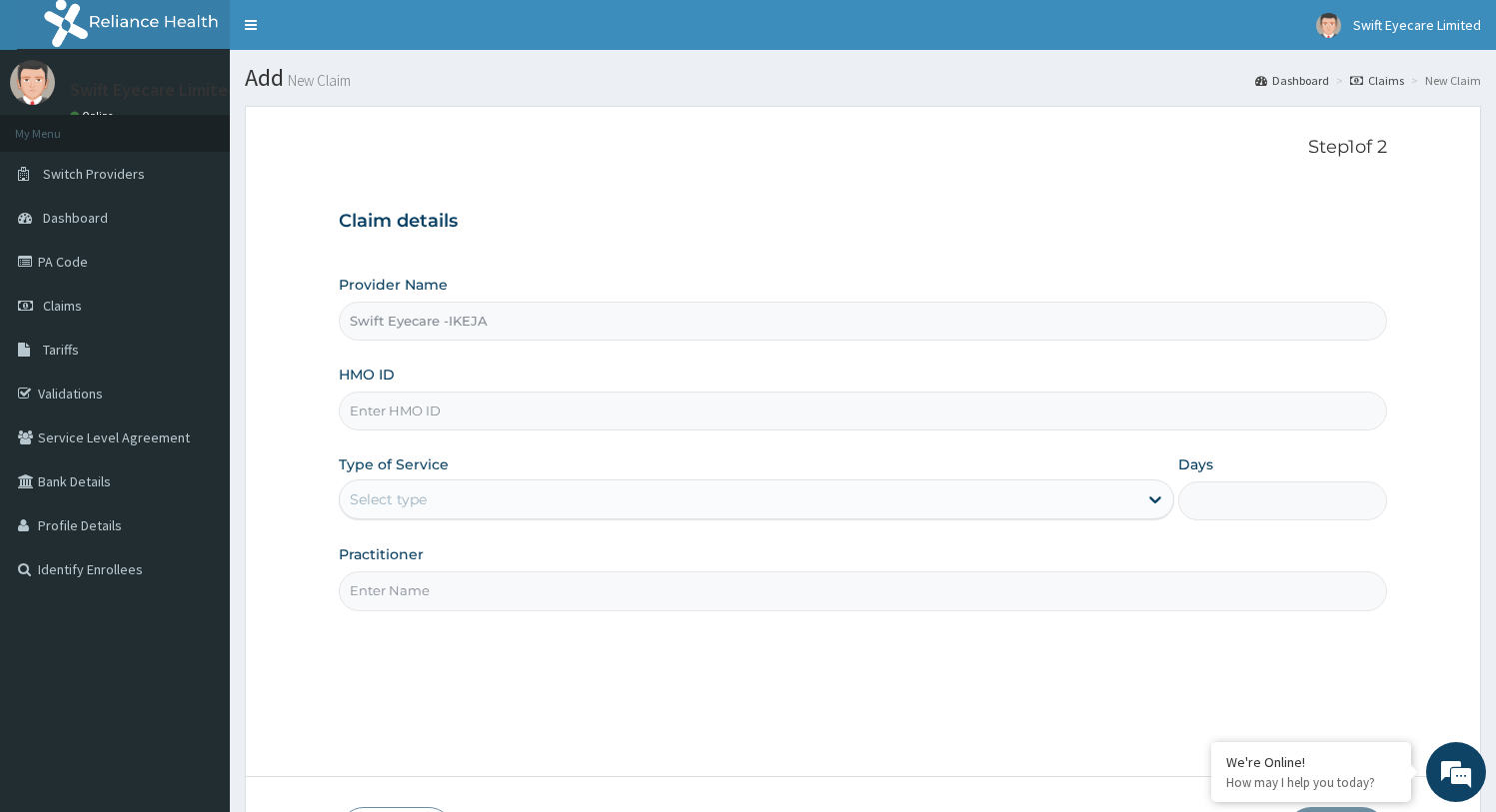 click on "Swift Eyecare -IKEJA" at bounding box center (863, 321) 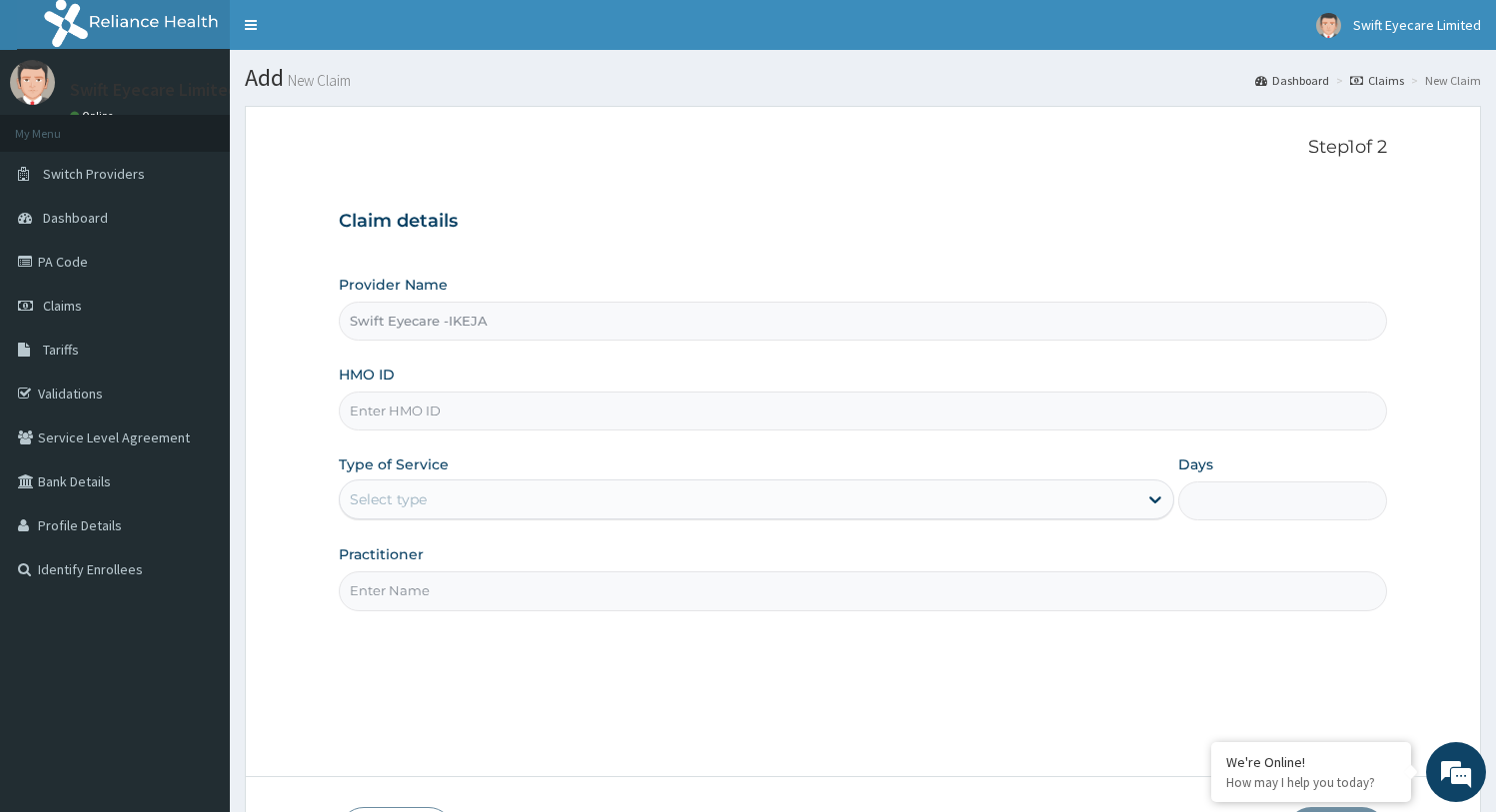 paste on "ENP/11584/A" 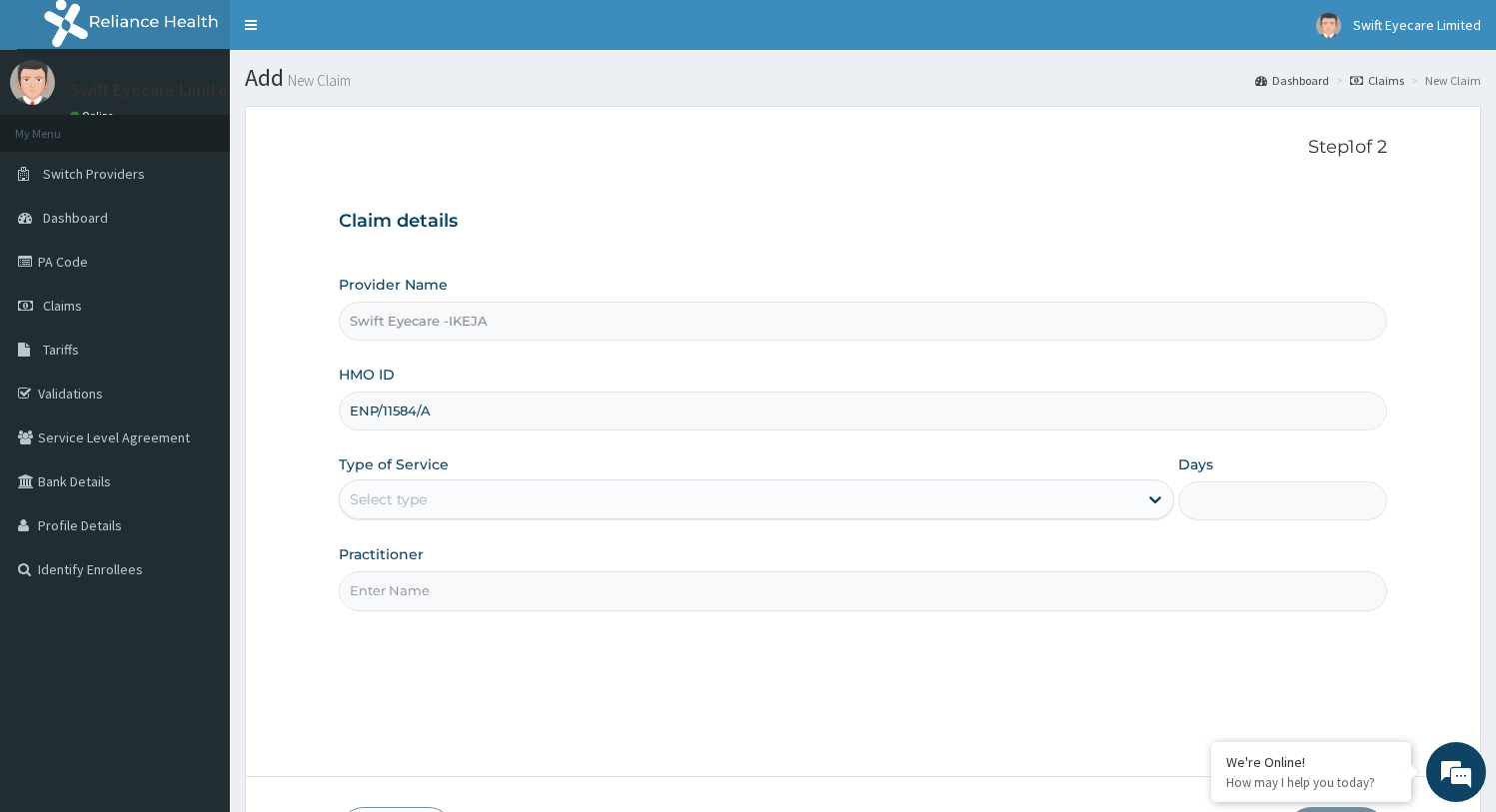 type on "ENP/11584/A" 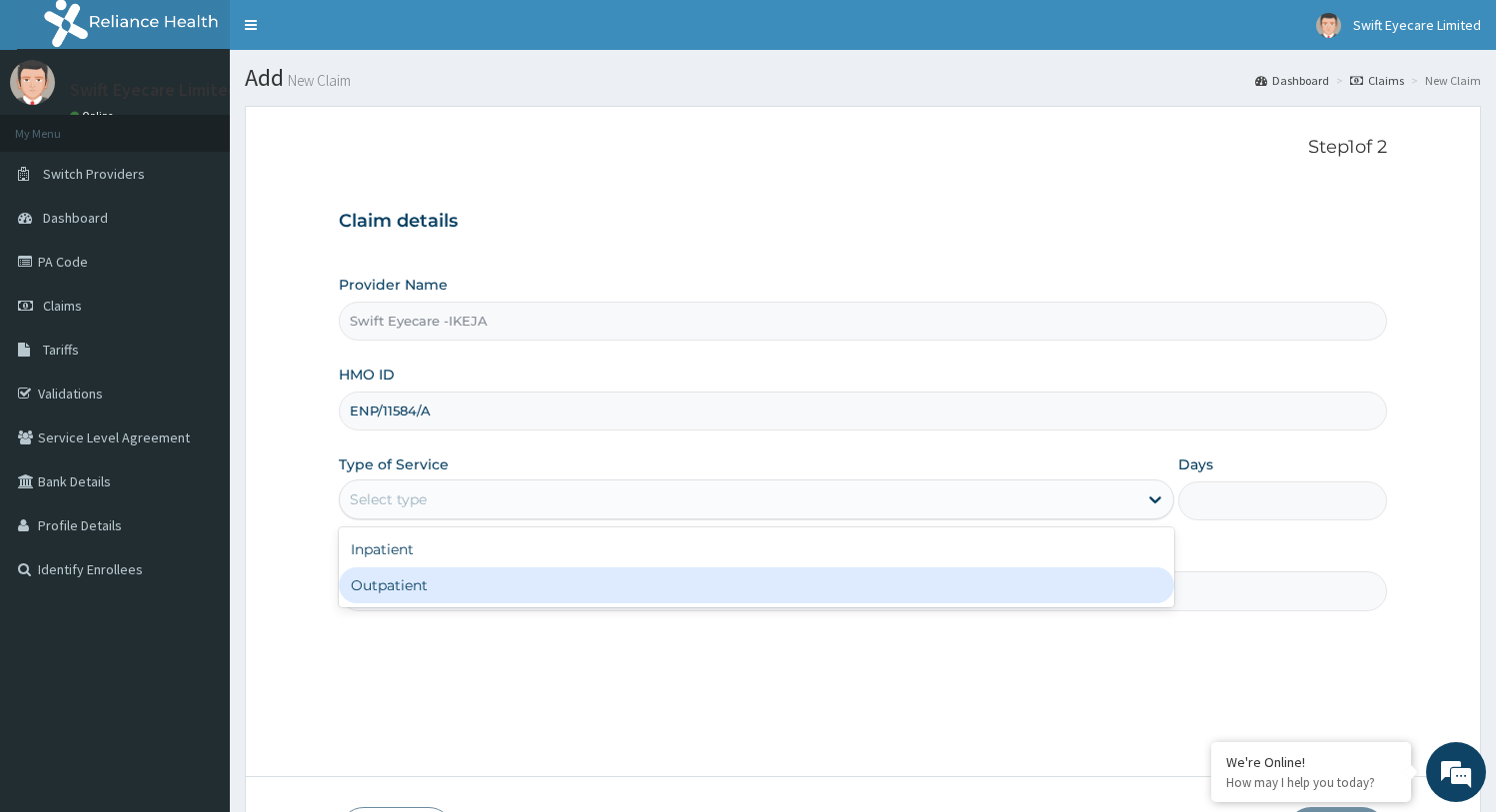 click on "Outpatient" at bounding box center (756, 585) 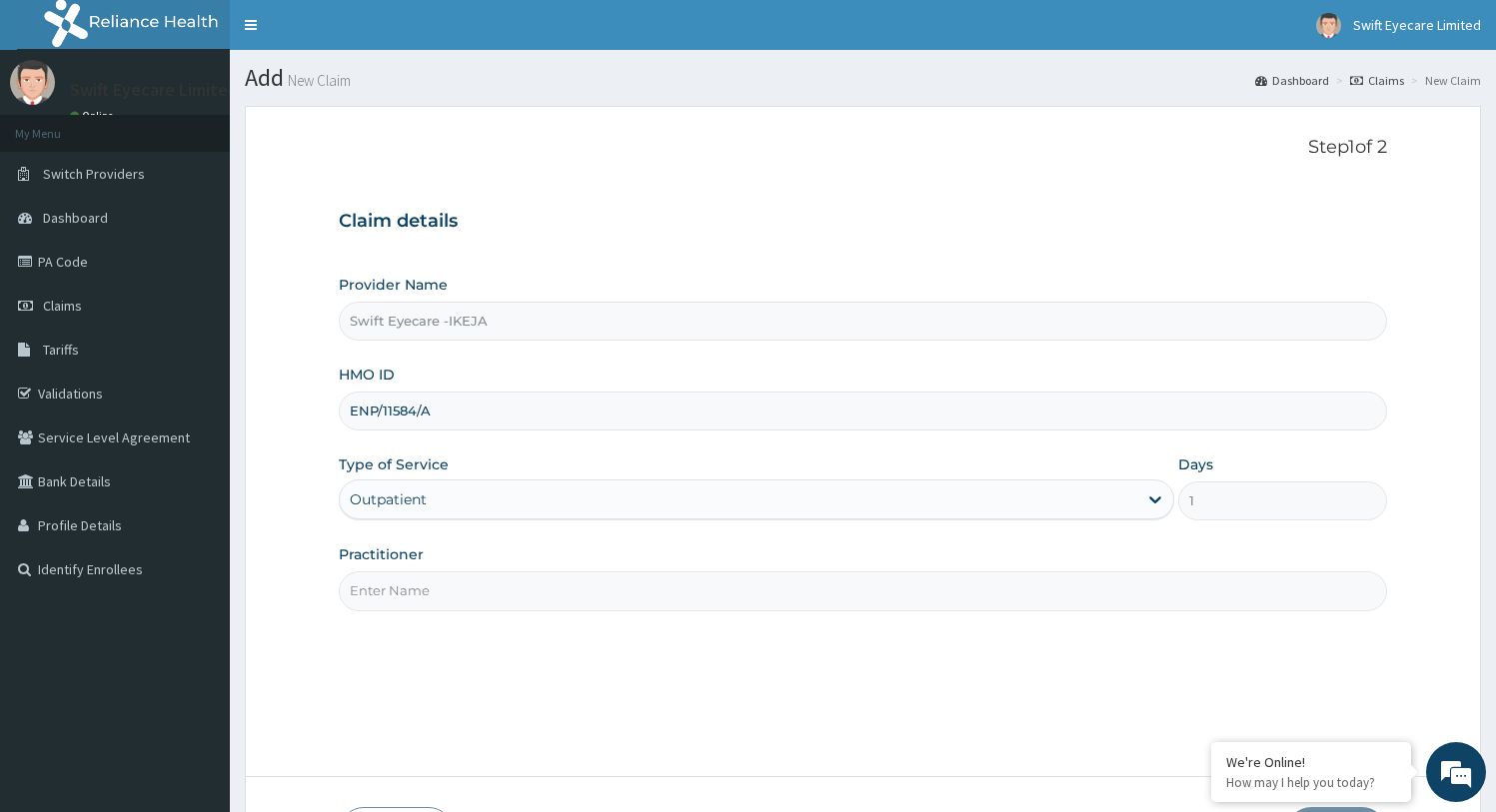 click on "Practitioner" at bounding box center (863, 590) 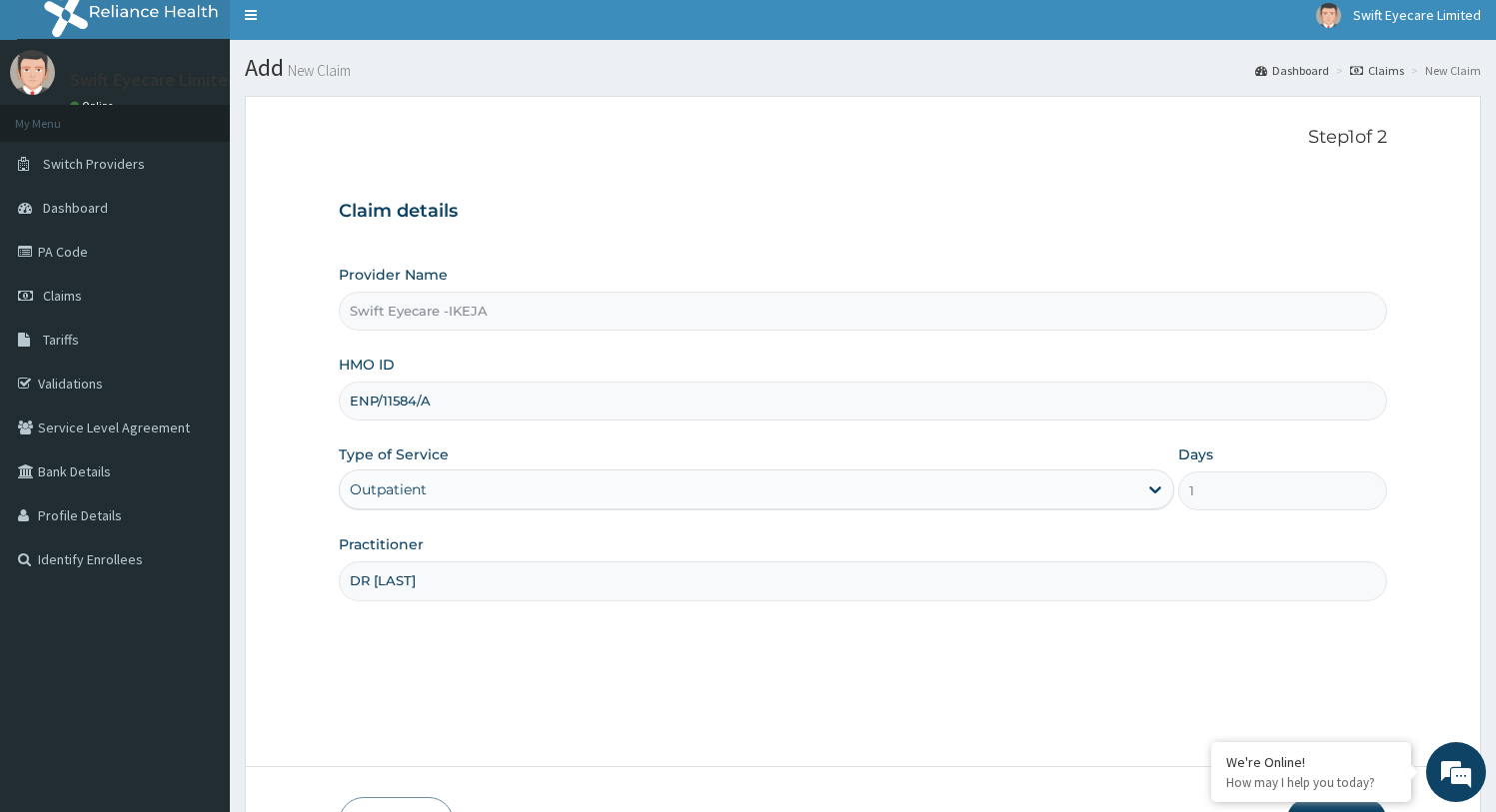 scroll, scrollTop: 0, scrollLeft: 0, axis: both 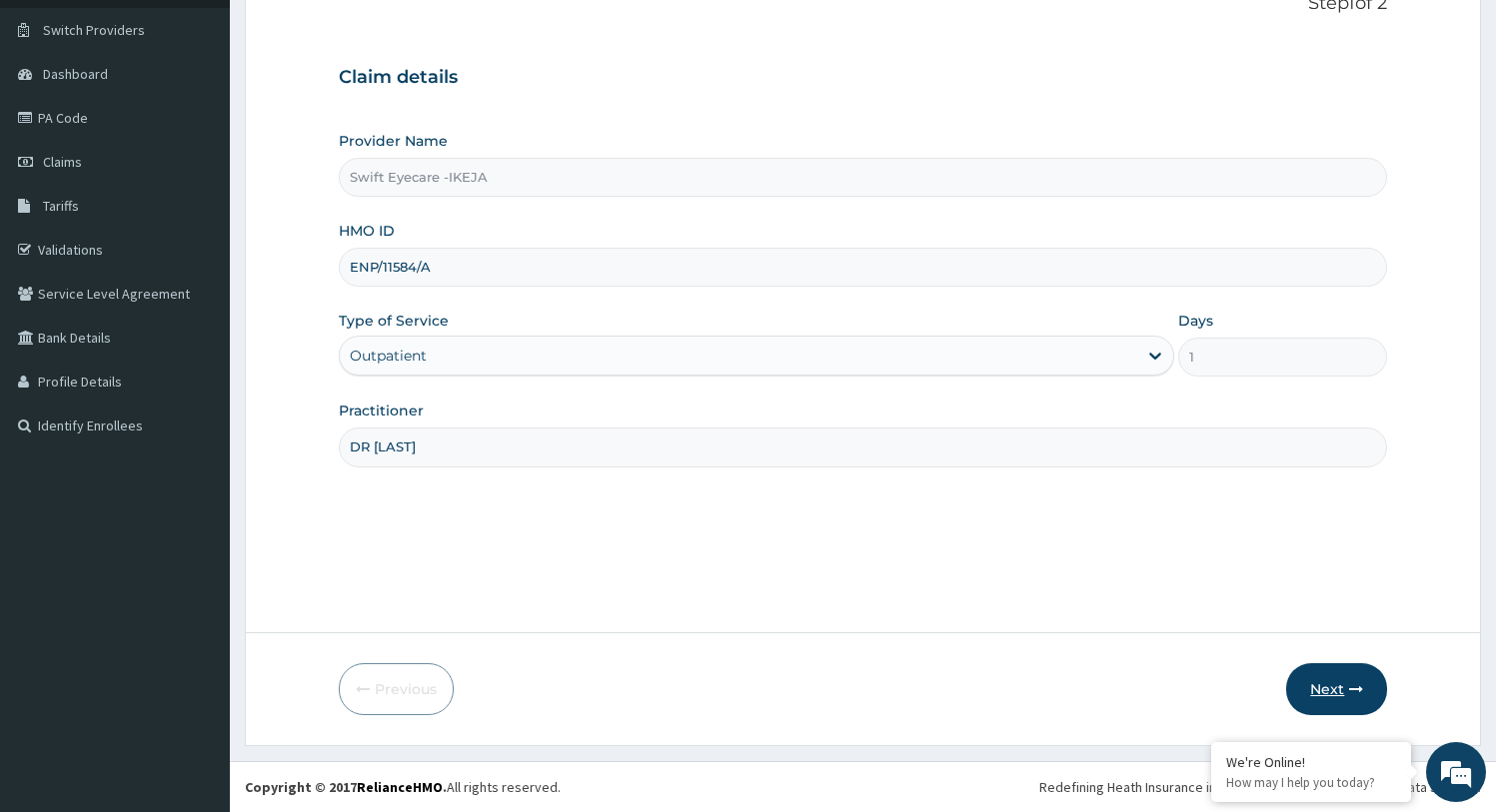 click on "Next" at bounding box center [1336, 689] 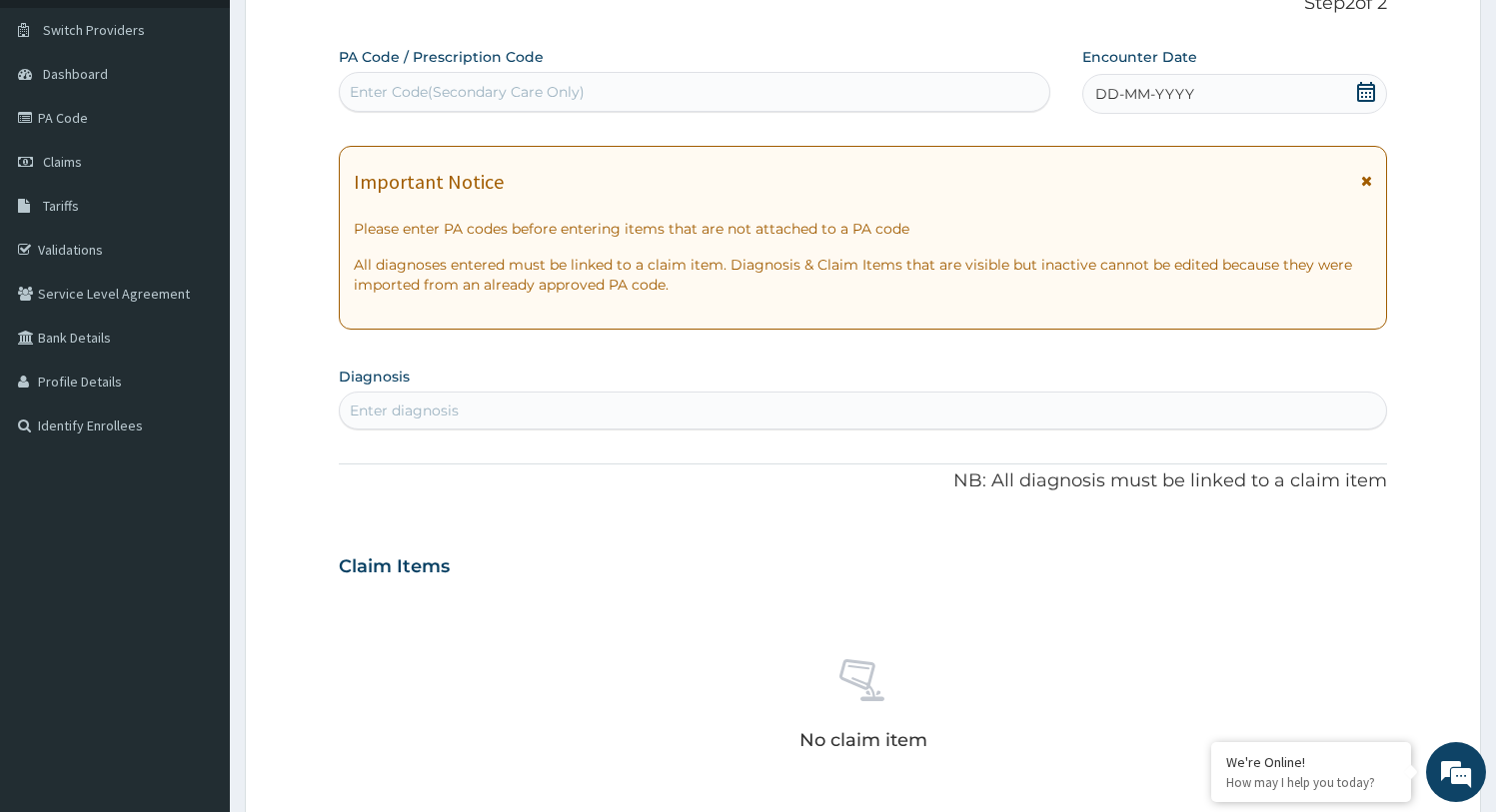 click on "Enter Code(Secondary Care Only)" at bounding box center (467, 92) 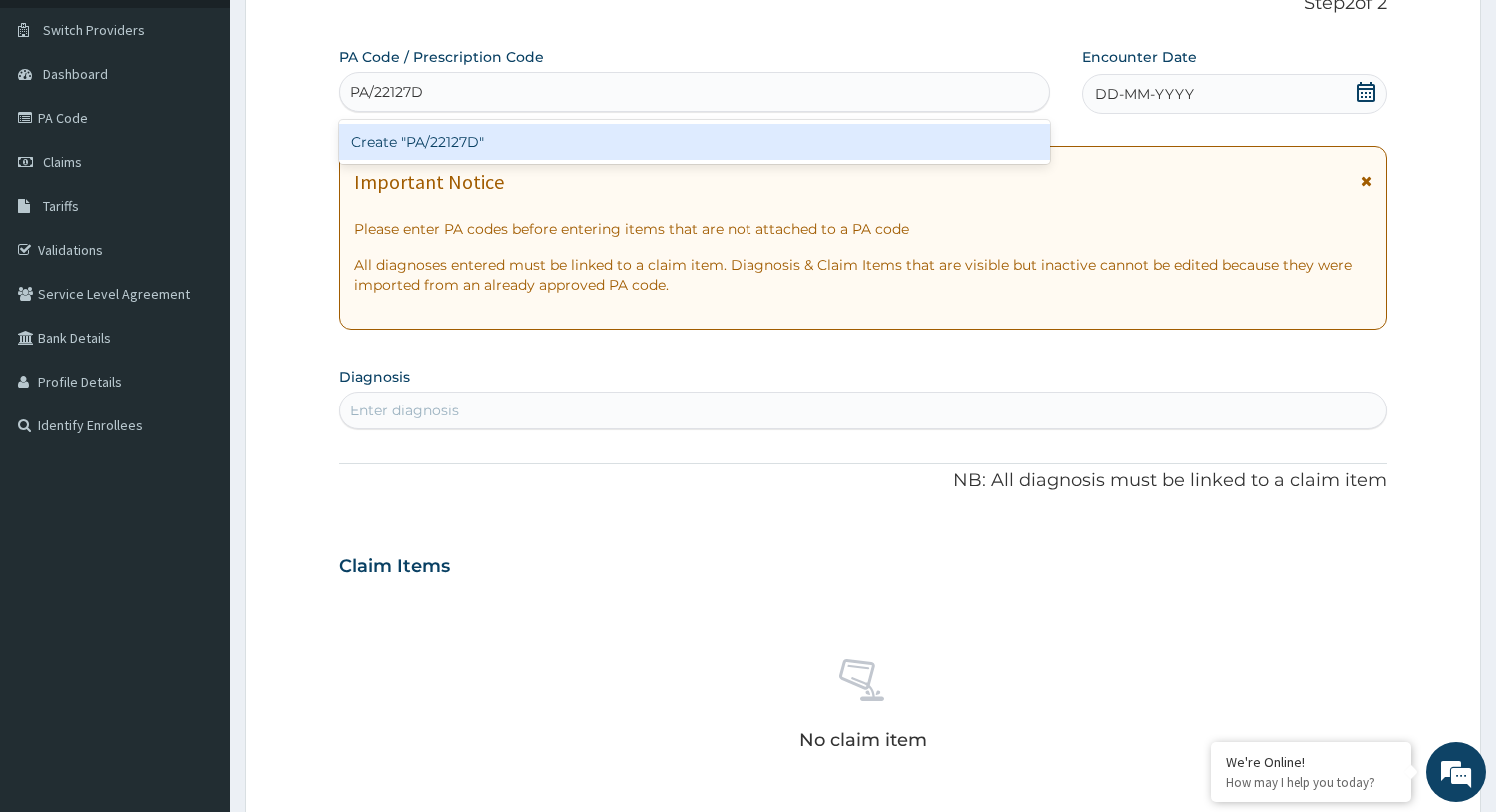 click on "Create "PA/22127D"" at bounding box center (695, 142) 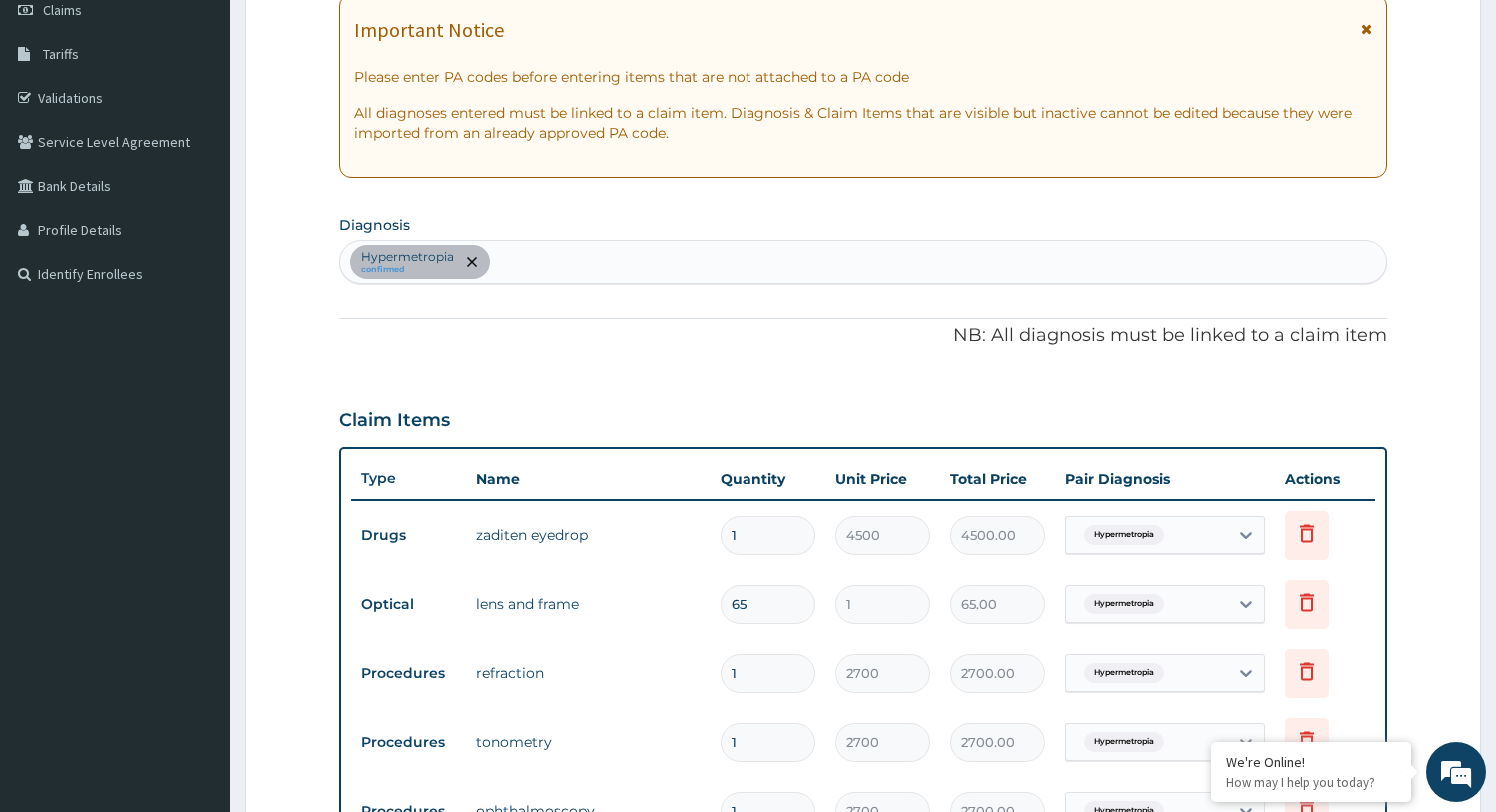 scroll, scrollTop: 240, scrollLeft: 0, axis: vertical 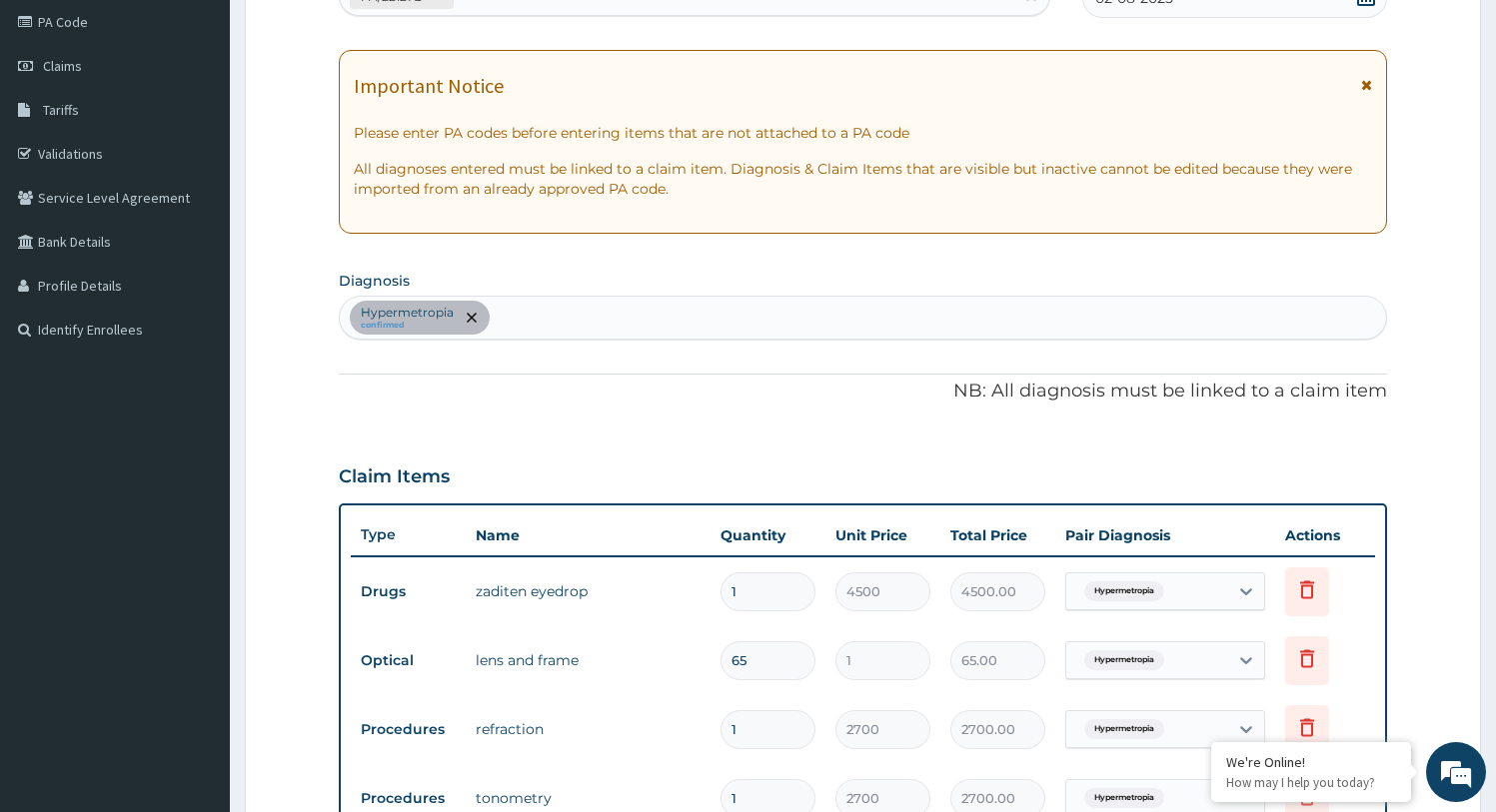 drag, startPoint x: 523, startPoint y: 343, endPoint x: 767, endPoint y: 251, distance: 260.7681 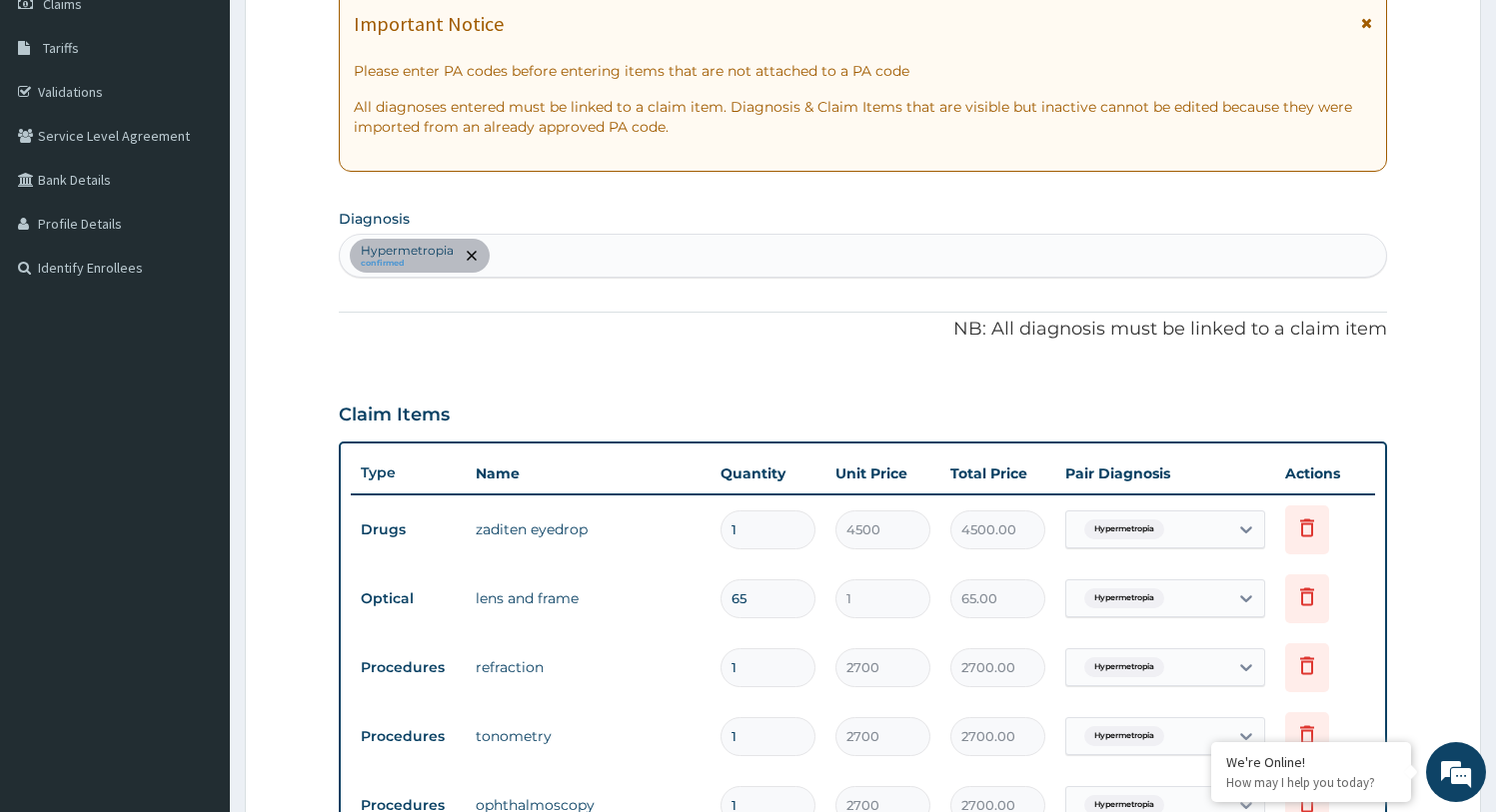 scroll, scrollTop: 0, scrollLeft: 0, axis: both 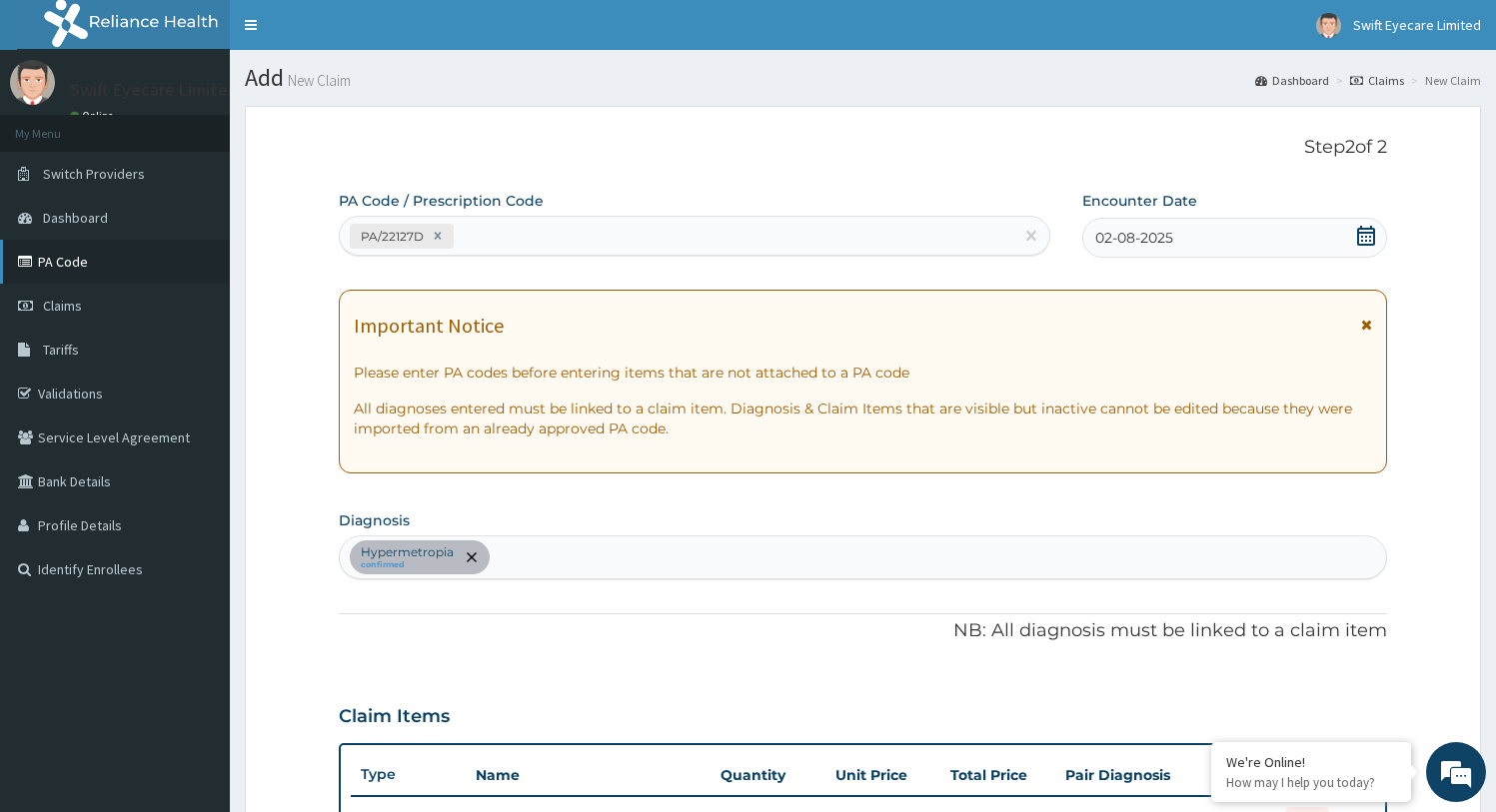 click on "PA Code" at bounding box center [115, 262] 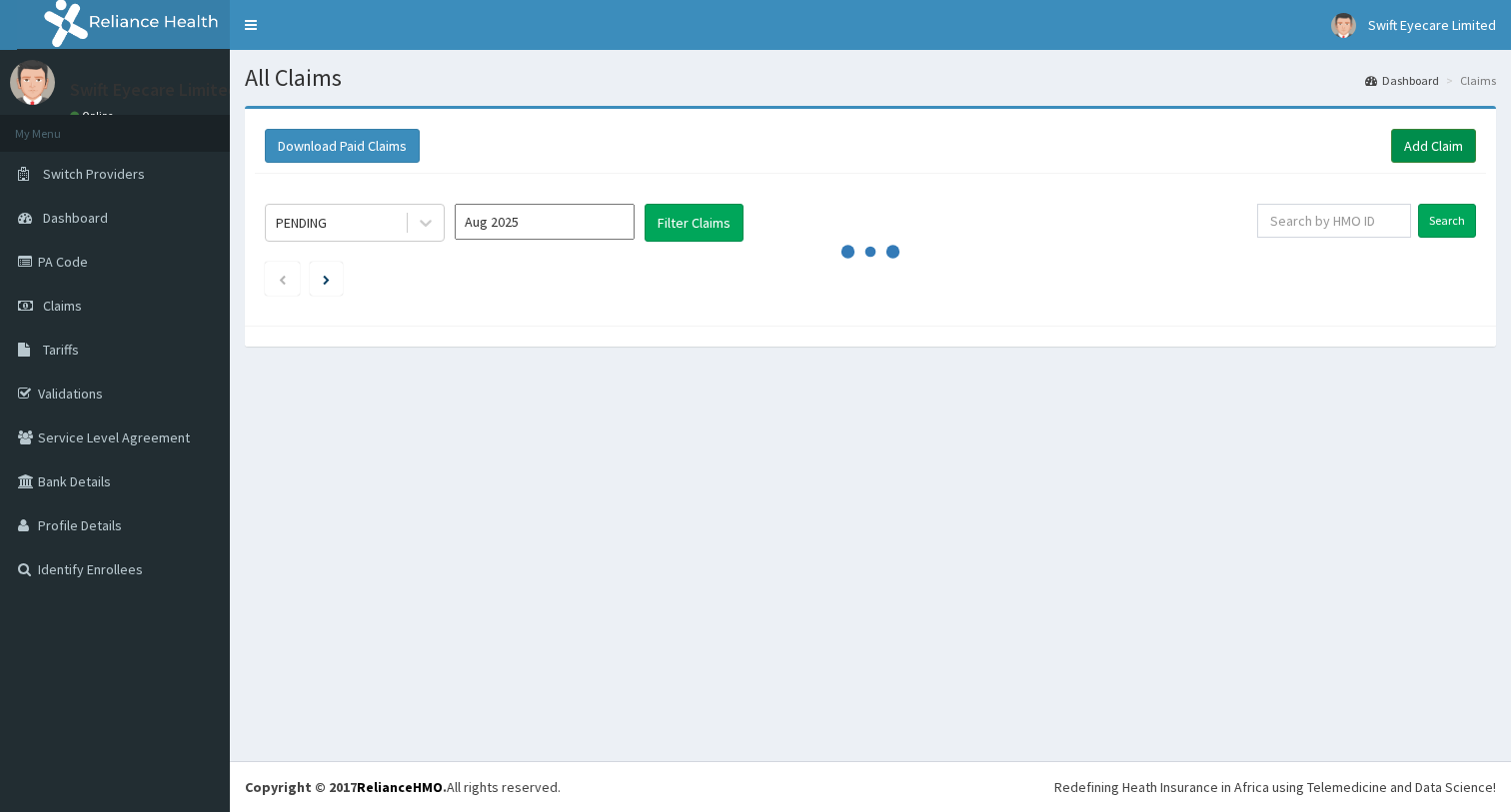 scroll, scrollTop: 0, scrollLeft: 0, axis: both 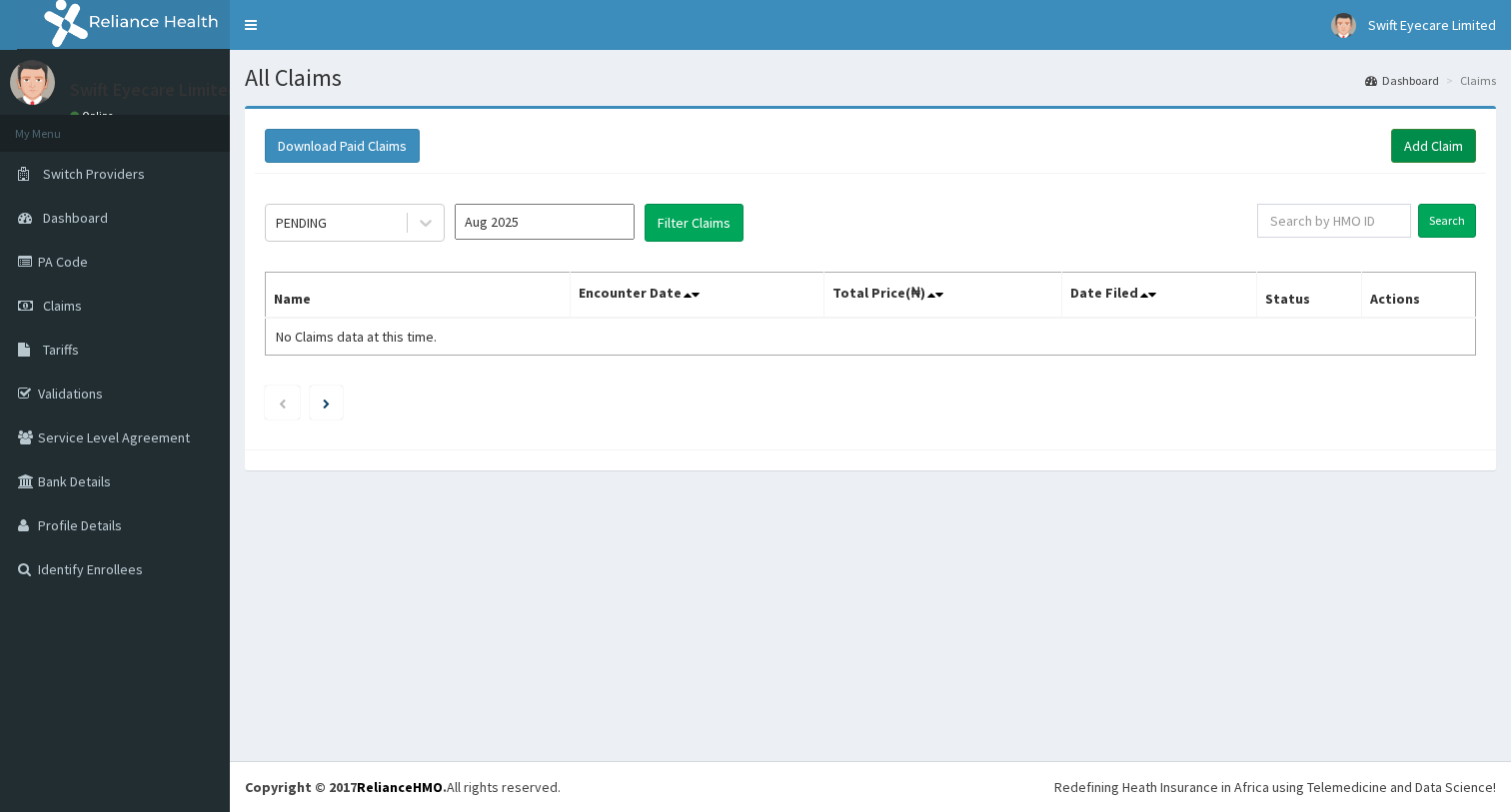 click on "Add Claim" at bounding box center (1433, 146) 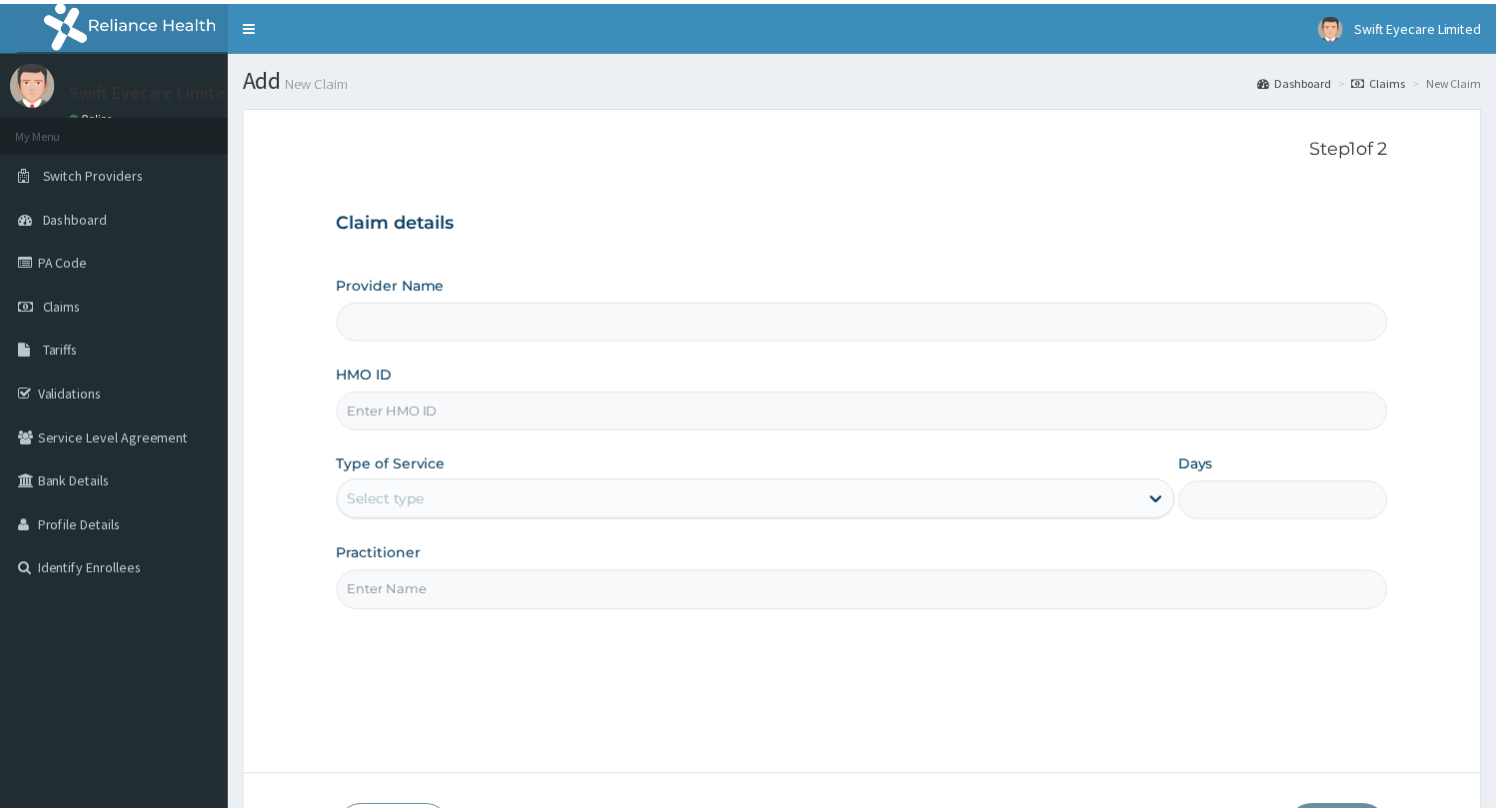 scroll, scrollTop: 0, scrollLeft: 0, axis: both 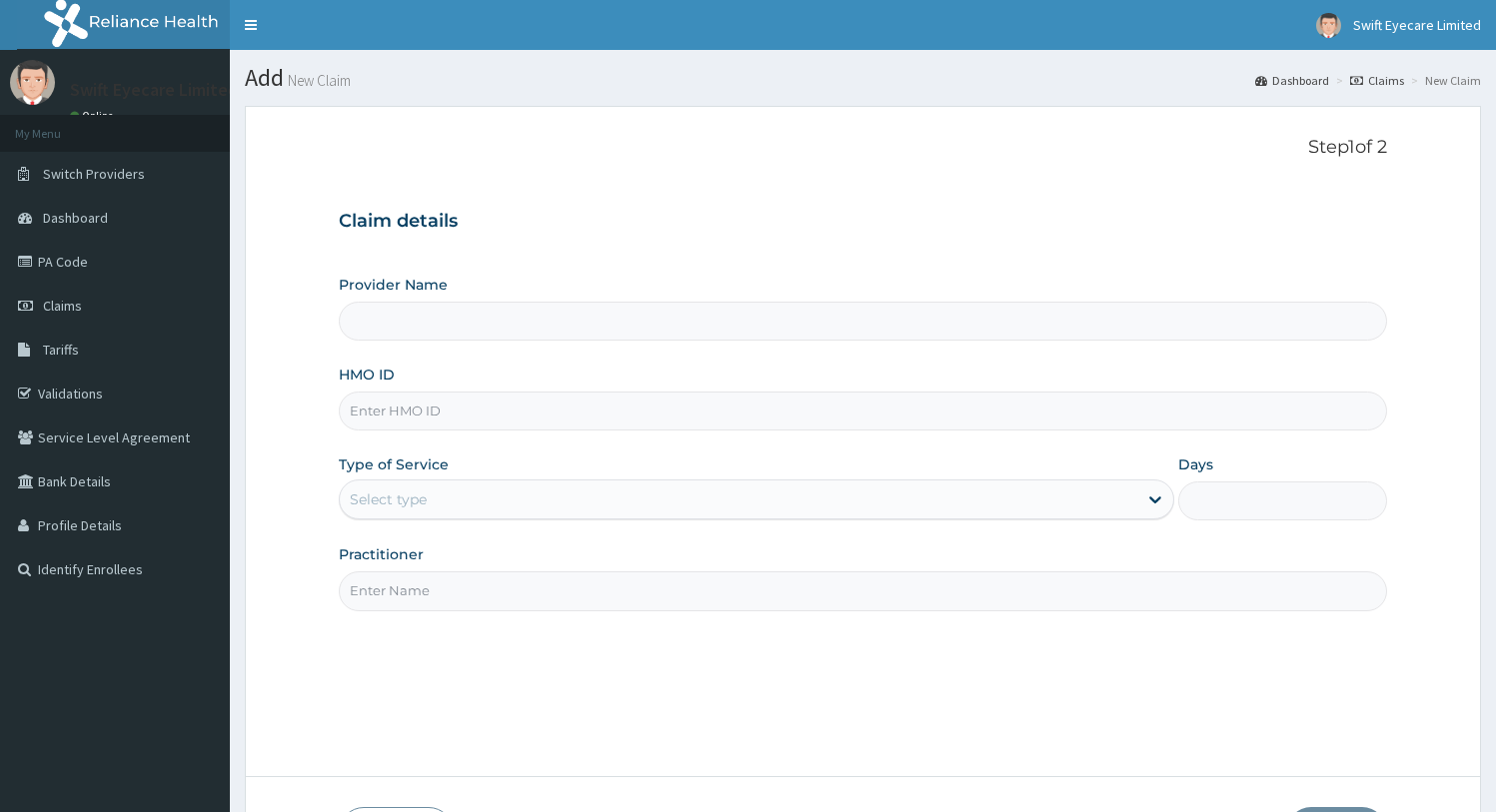 click on "Provider Name" at bounding box center (863, 321) 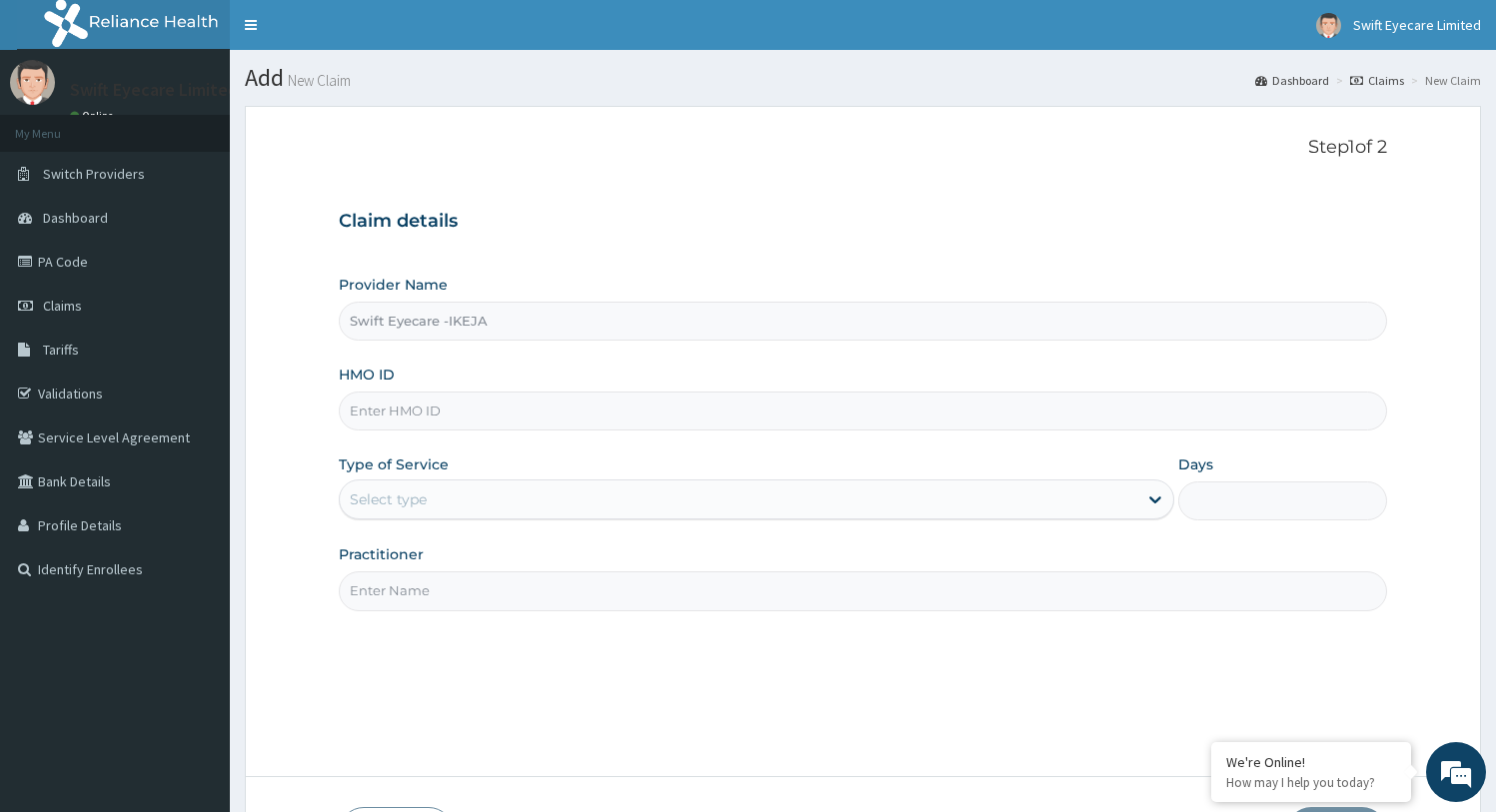 scroll, scrollTop: 0, scrollLeft: 0, axis: both 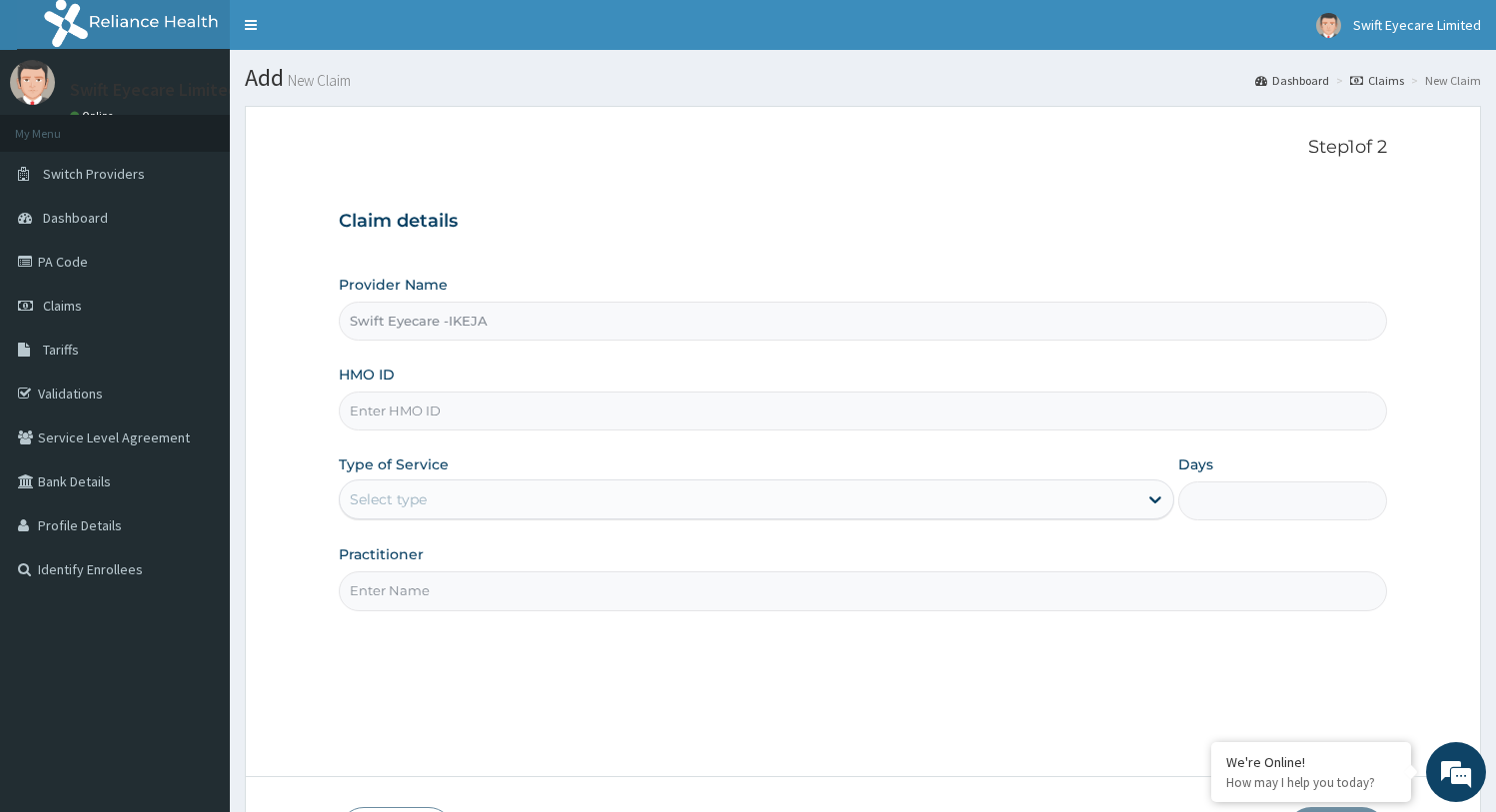 paste on "ENP/11584/C" 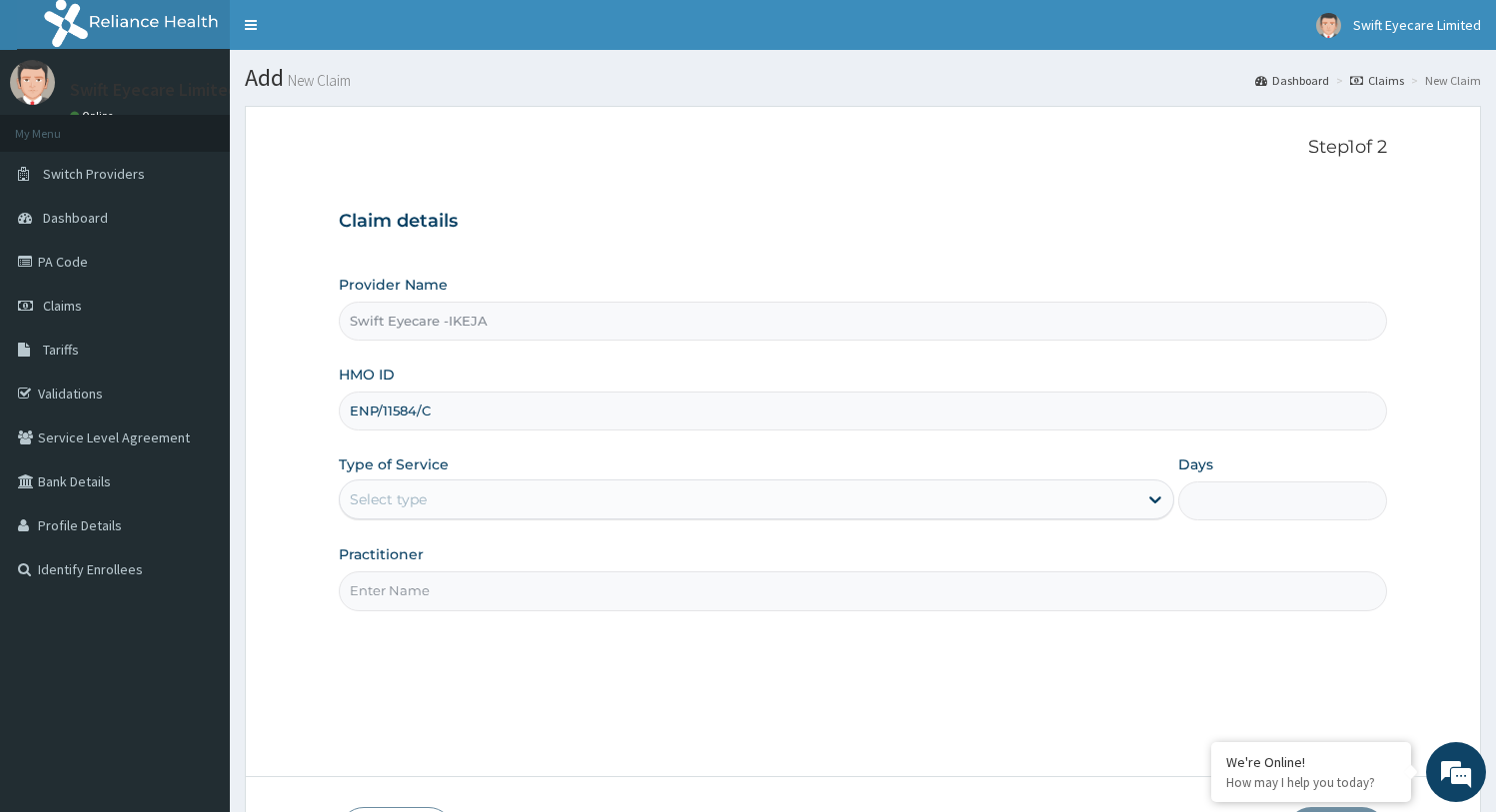 type on "ENP/11584/C" 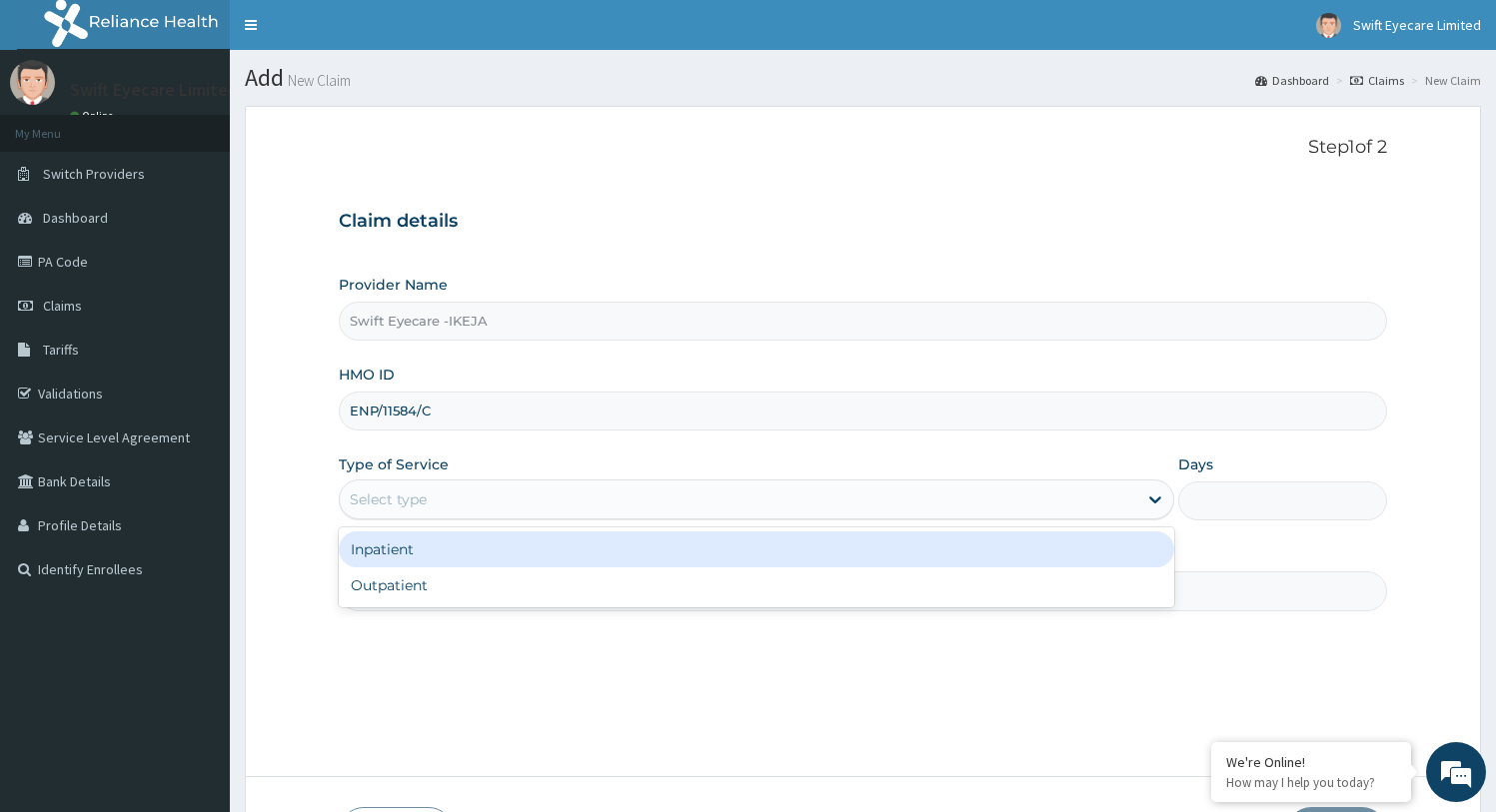 click on "Select type" at bounding box center (739, 499) 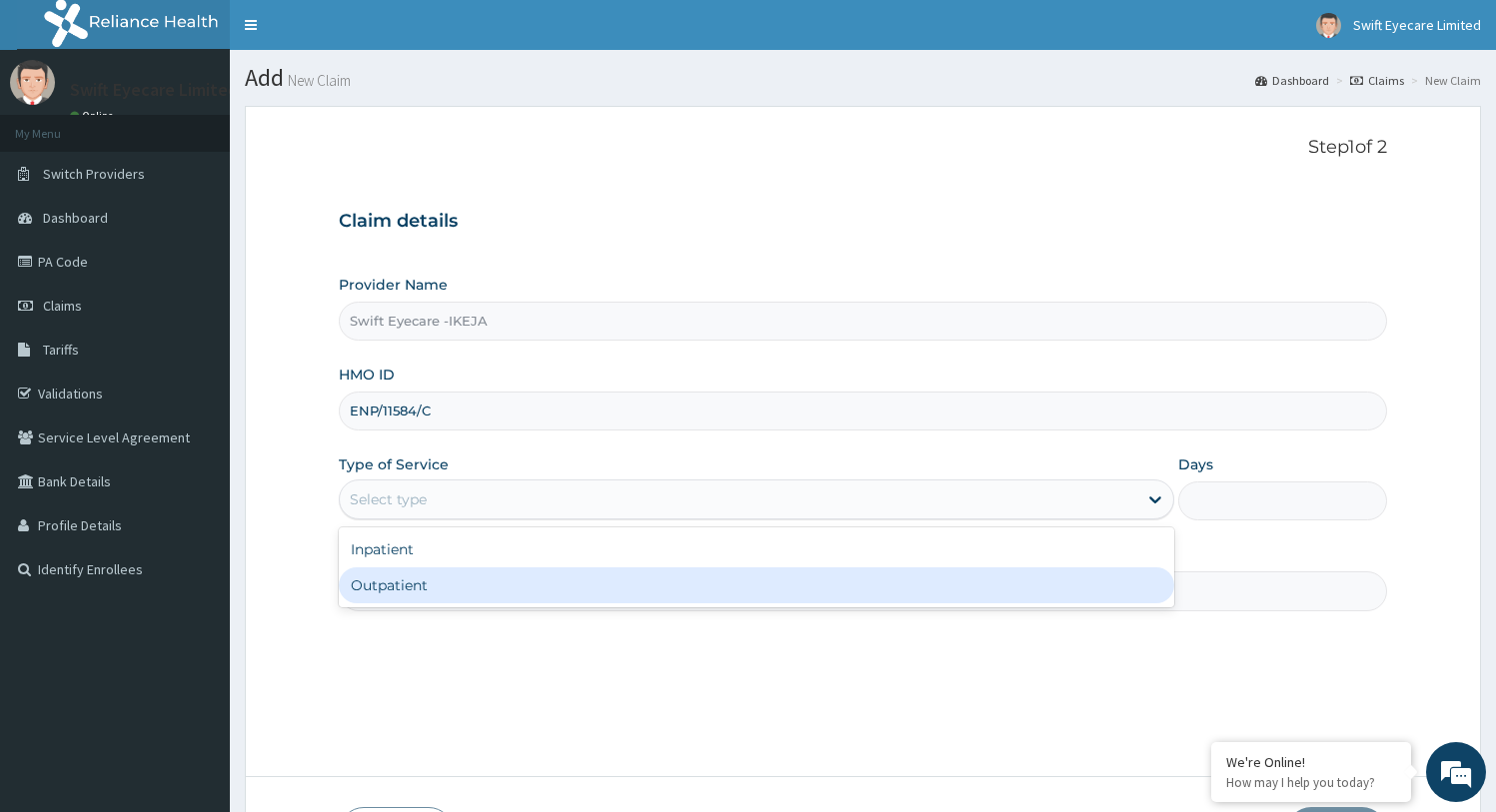 click on "Outpatient" at bounding box center [756, 585] 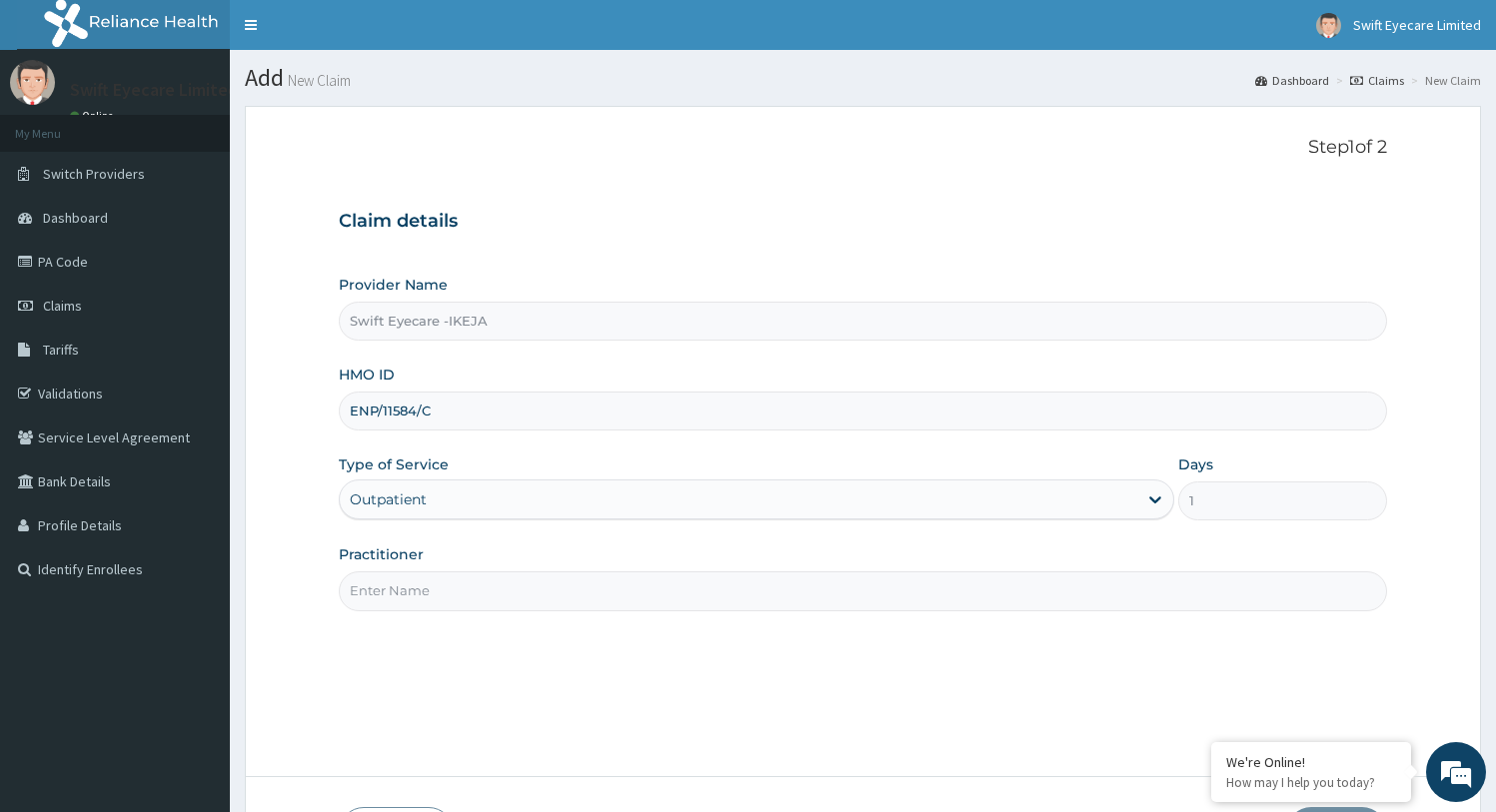 click on "Practitioner" at bounding box center (863, 590) 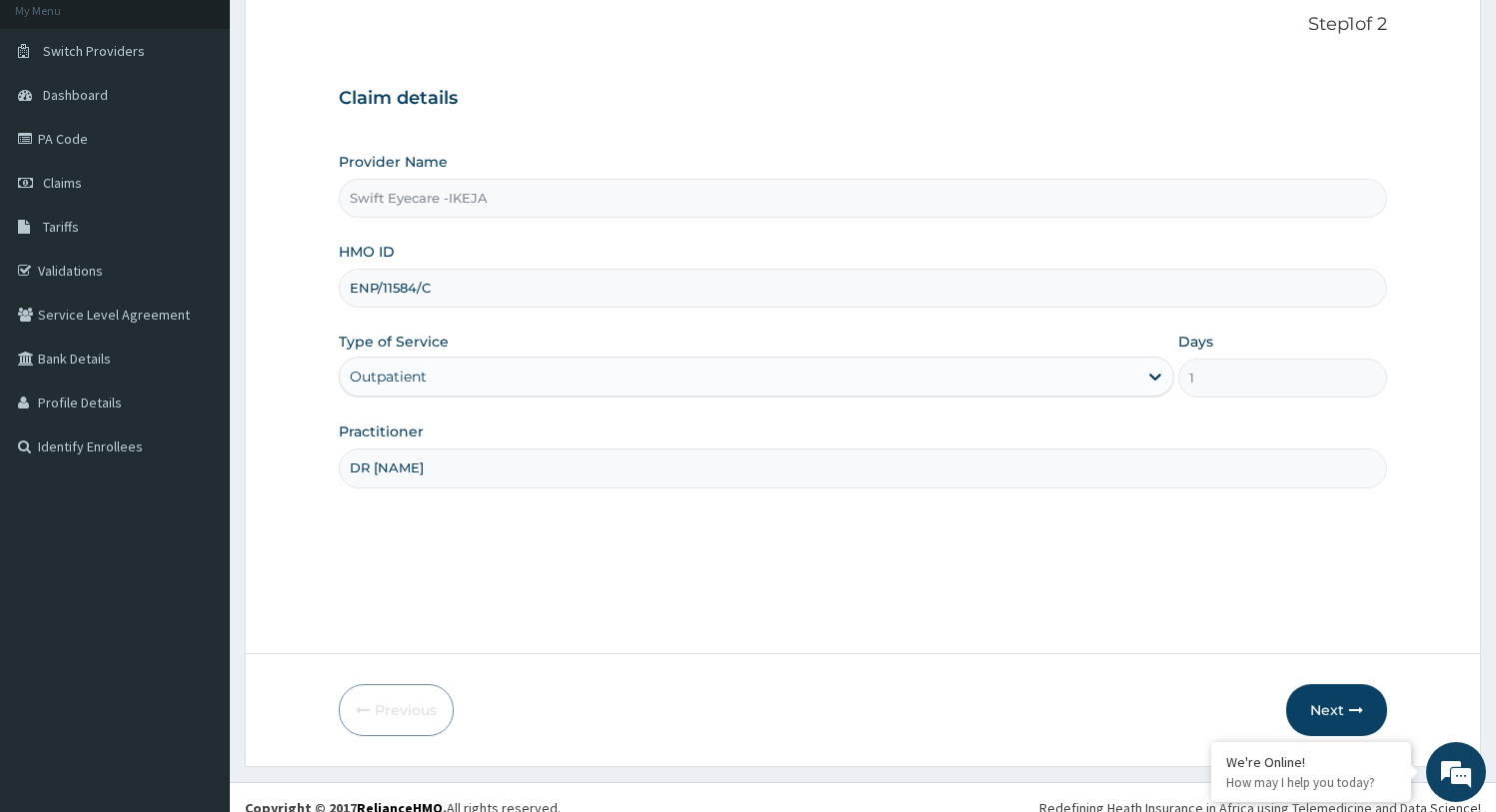 scroll, scrollTop: 144, scrollLeft: 0, axis: vertical 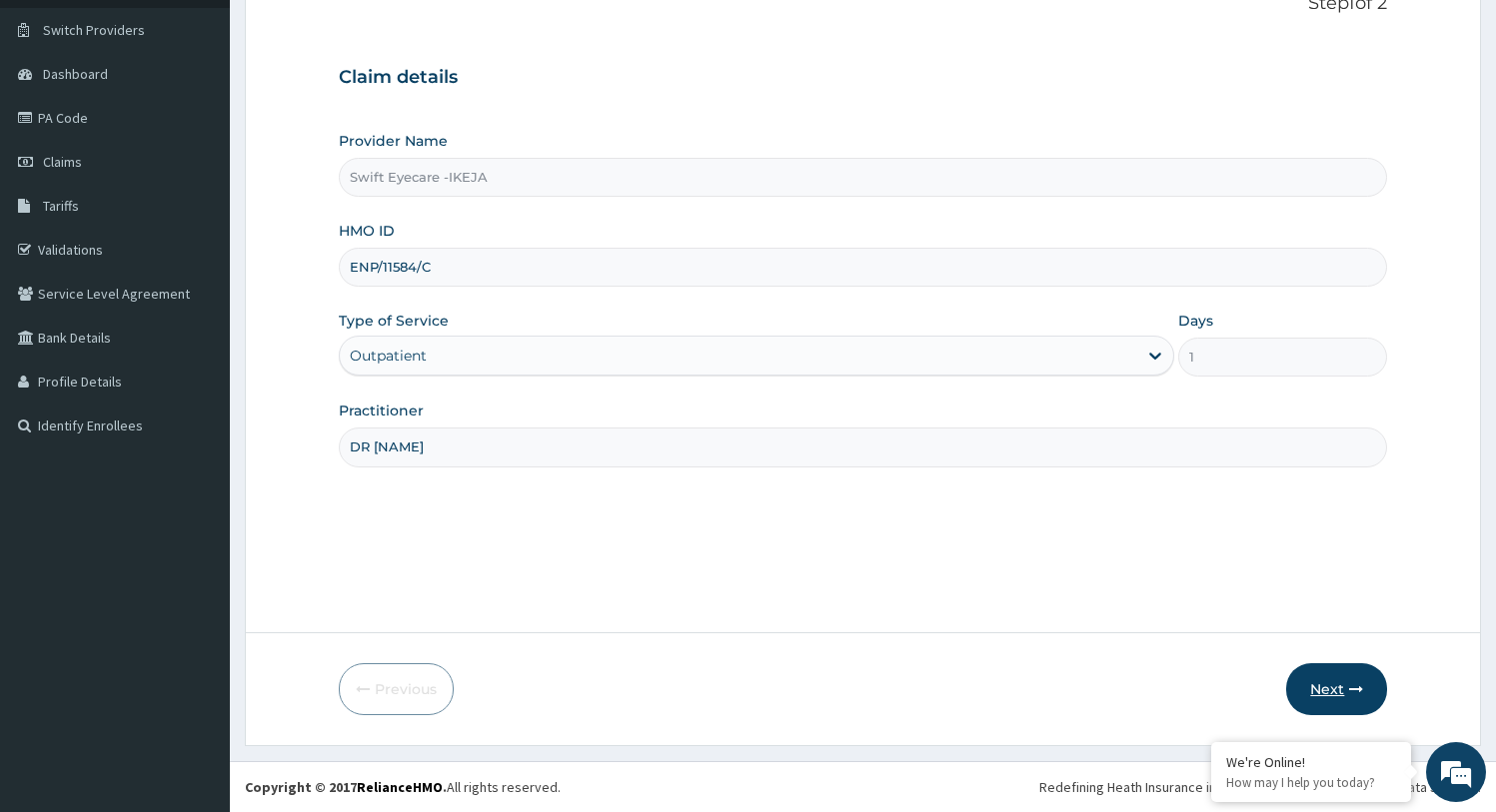 click on "Next" at bounding box center (1336, 689) 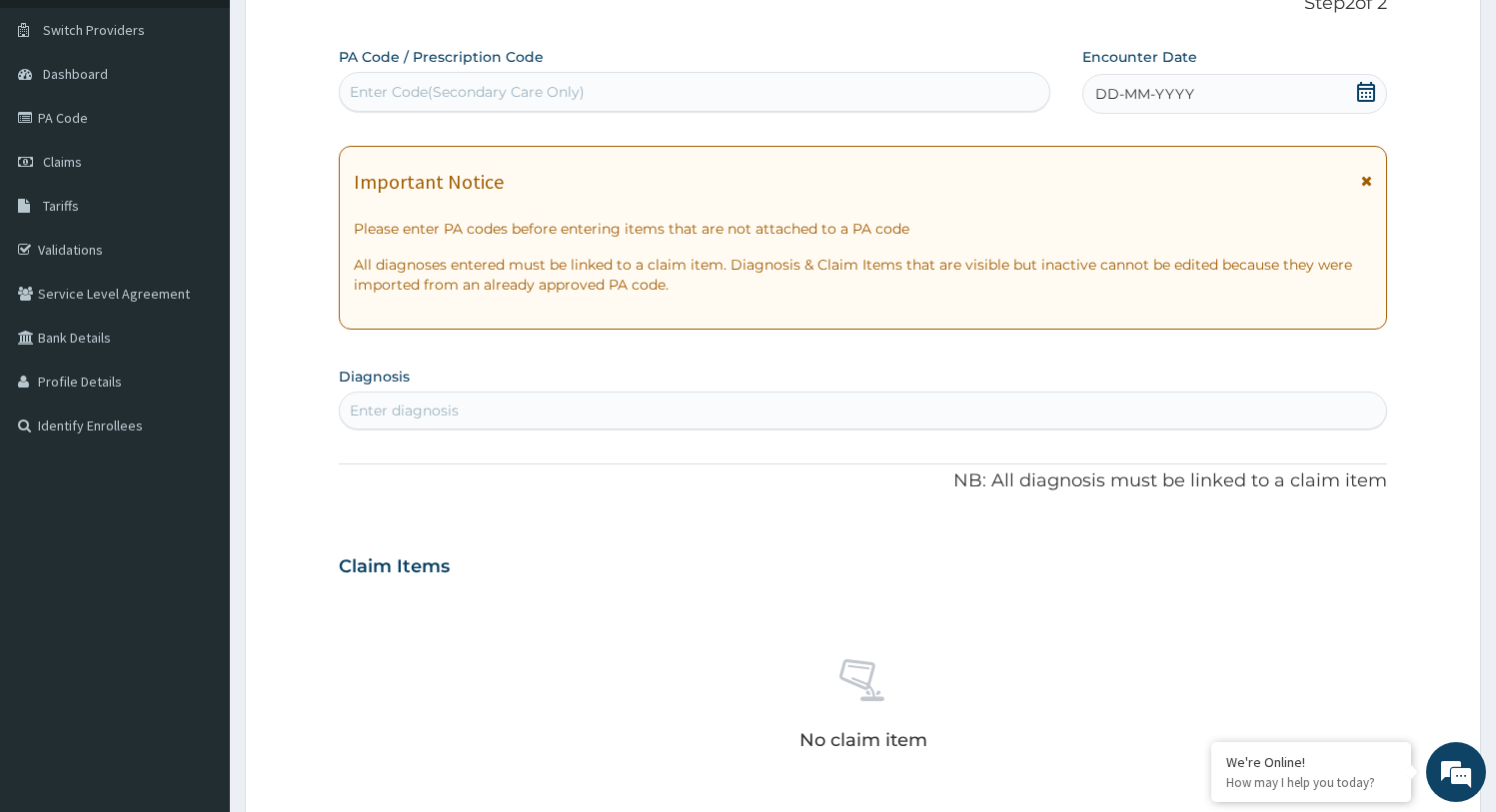 click on "Enter Code(Secondary Care Only)" at bounding box center (695, 92) 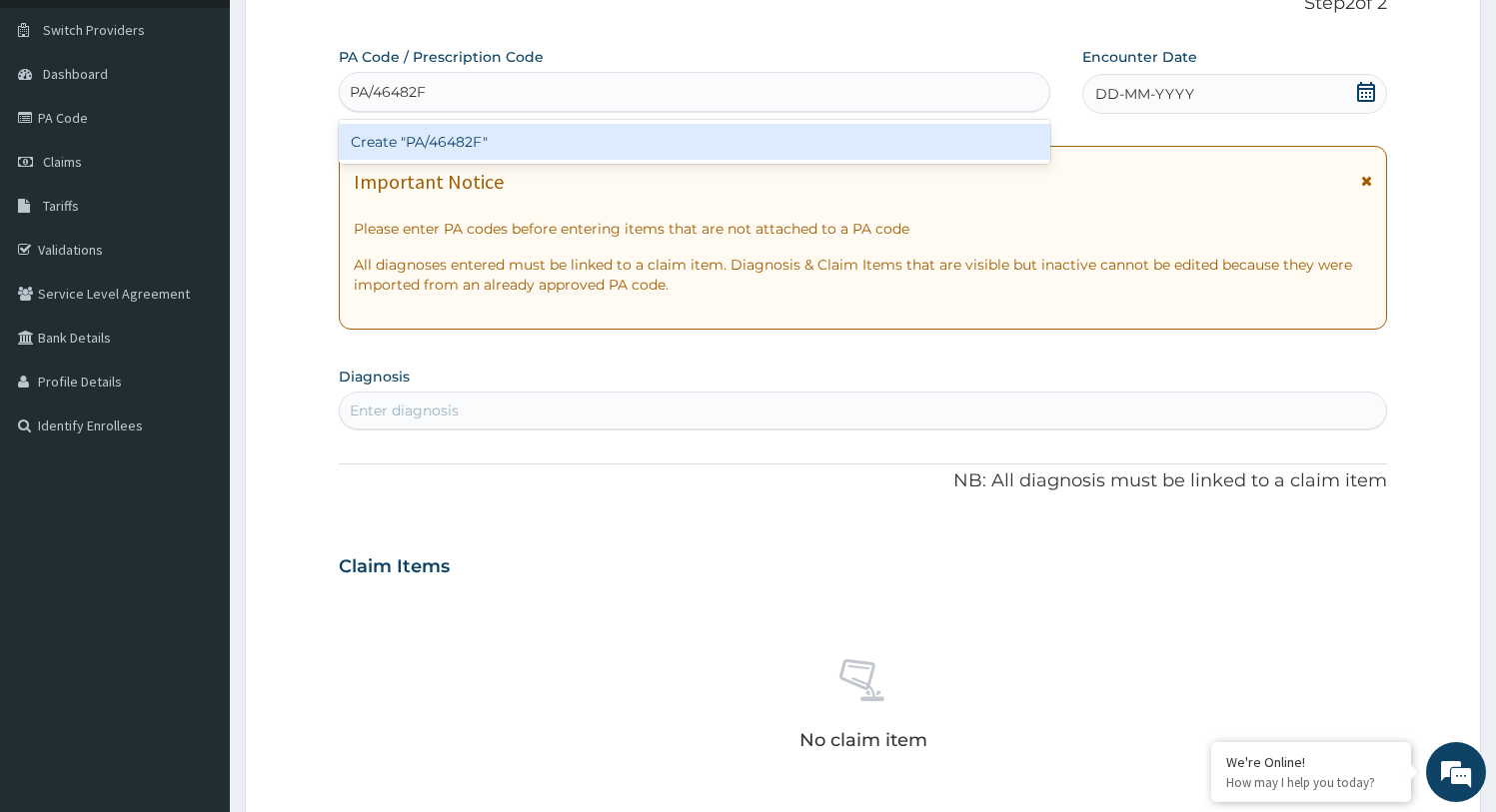 click on "Create "PA/46482F"" at bounding box center [695, 142] 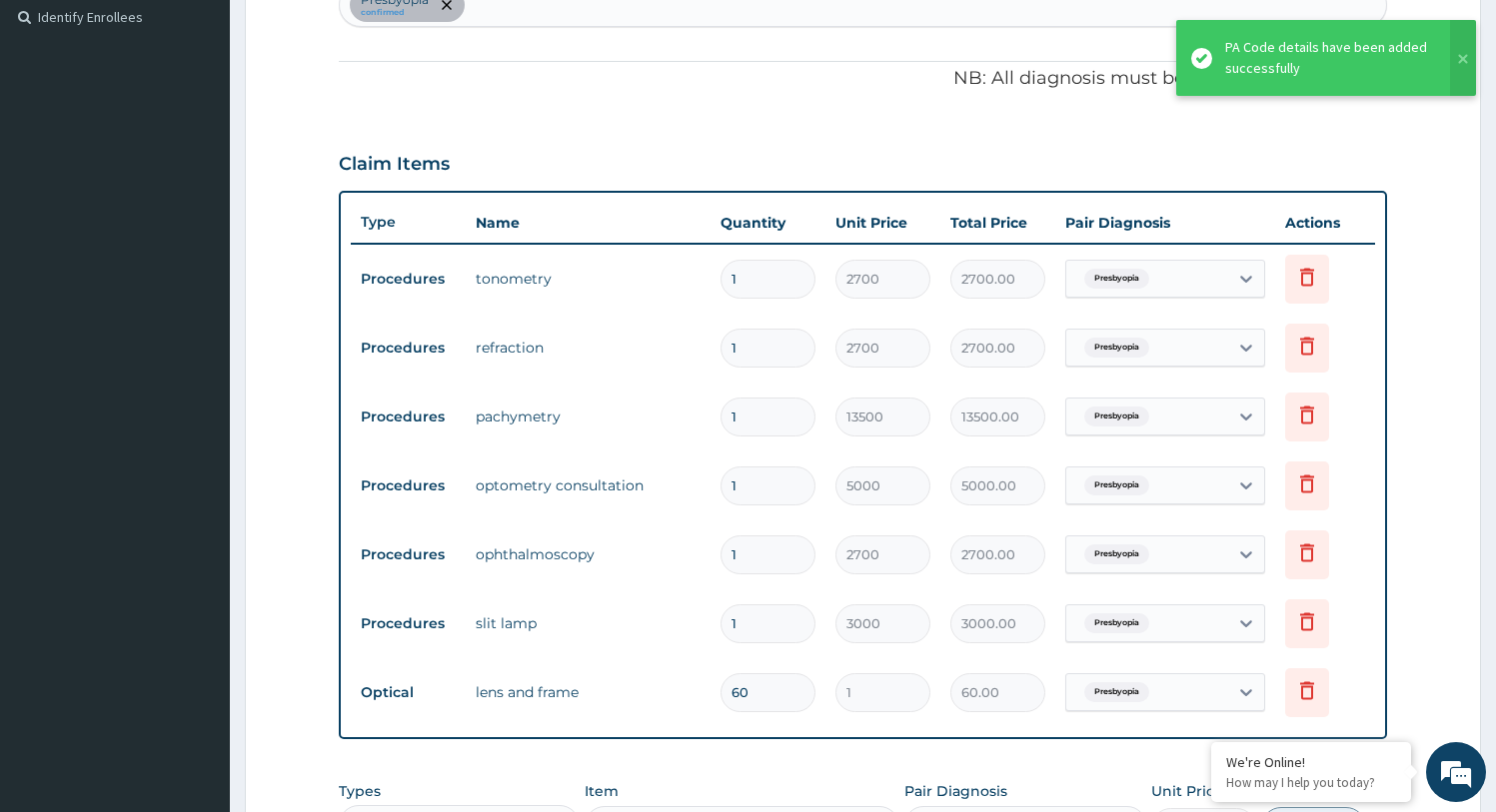 scroll, scrollTop: 639, scrollLeft: 0, axis: vertical 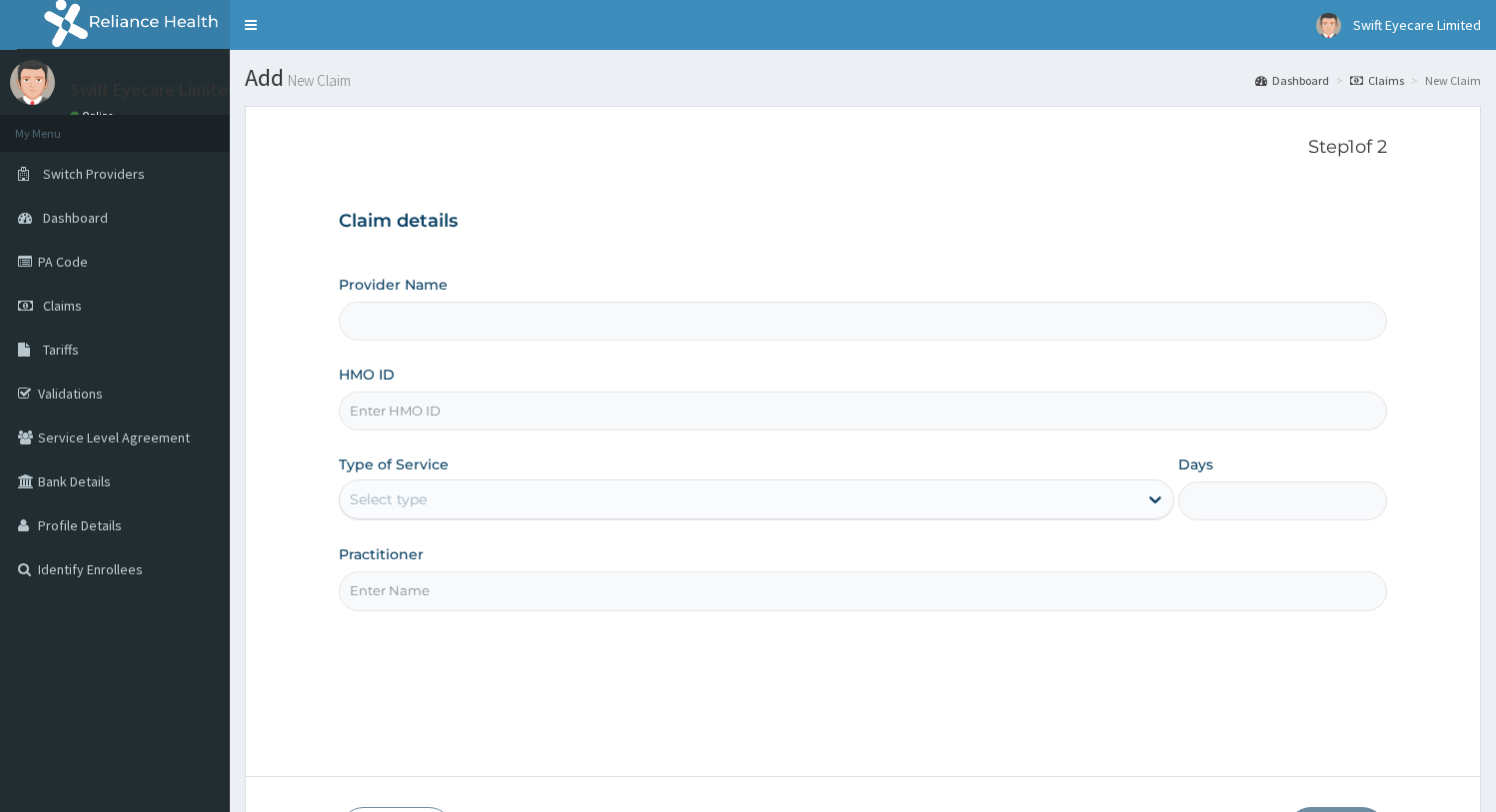 click at bounding box center (28, 262) 